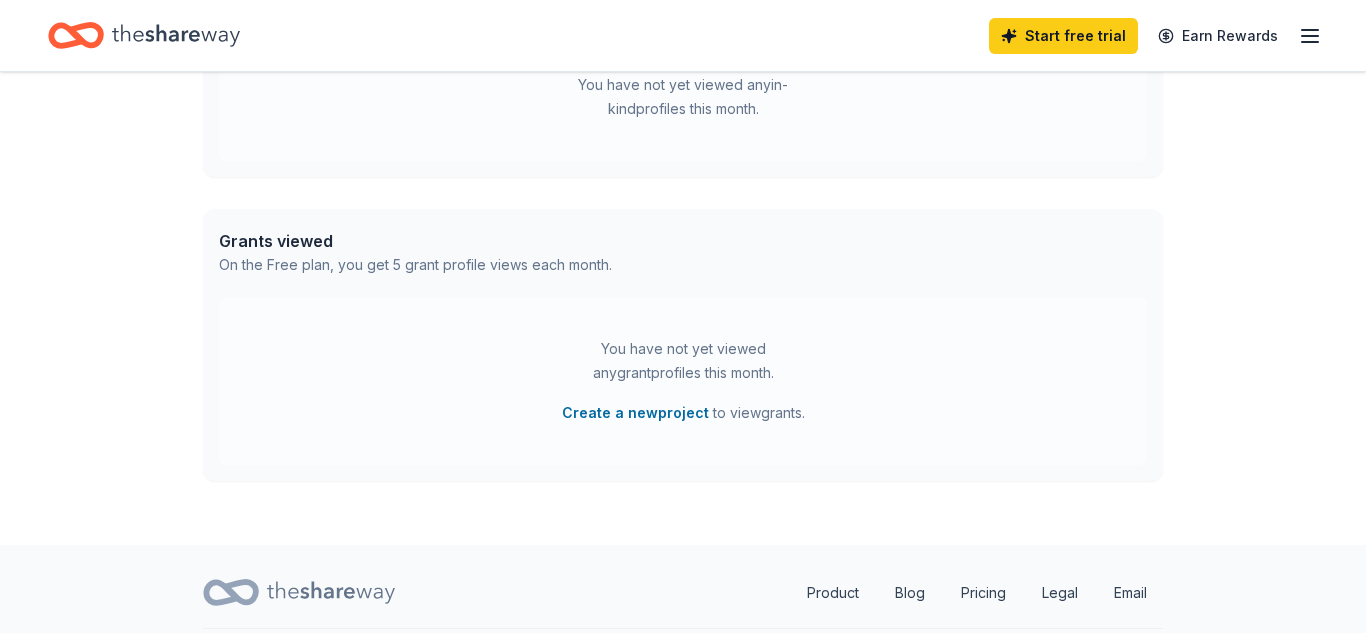 scroll, scrollTop: 0, scrollLeft: 0, axis: both 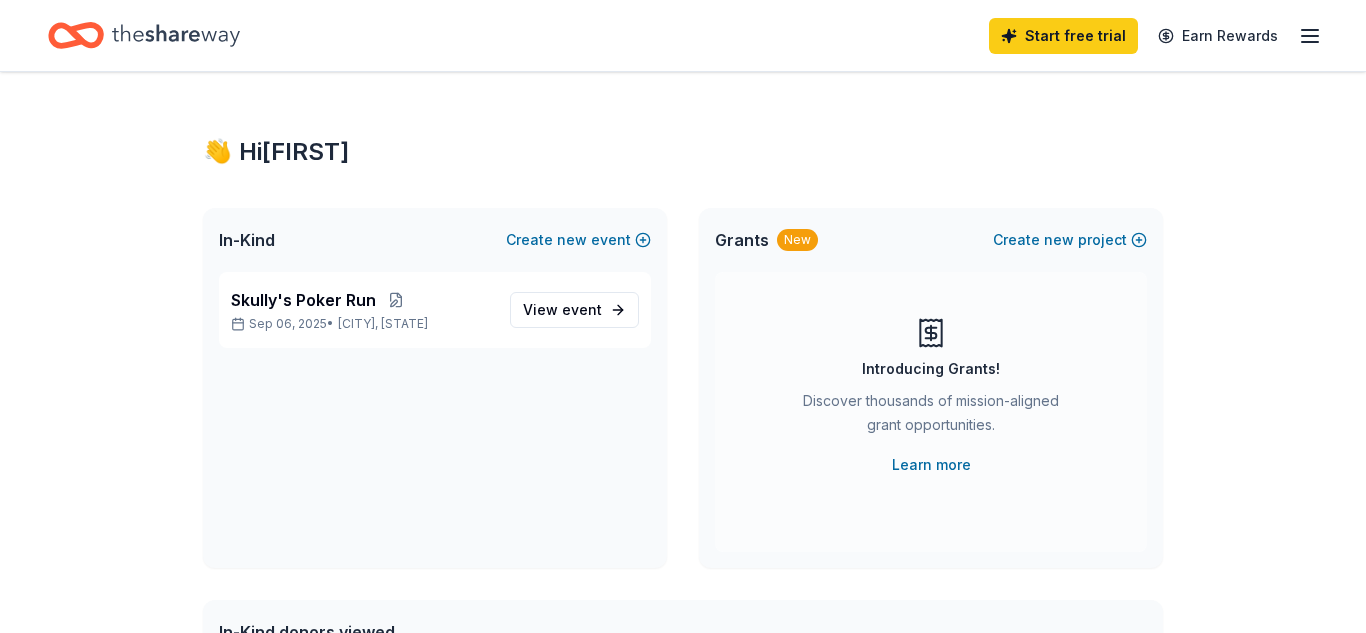 click 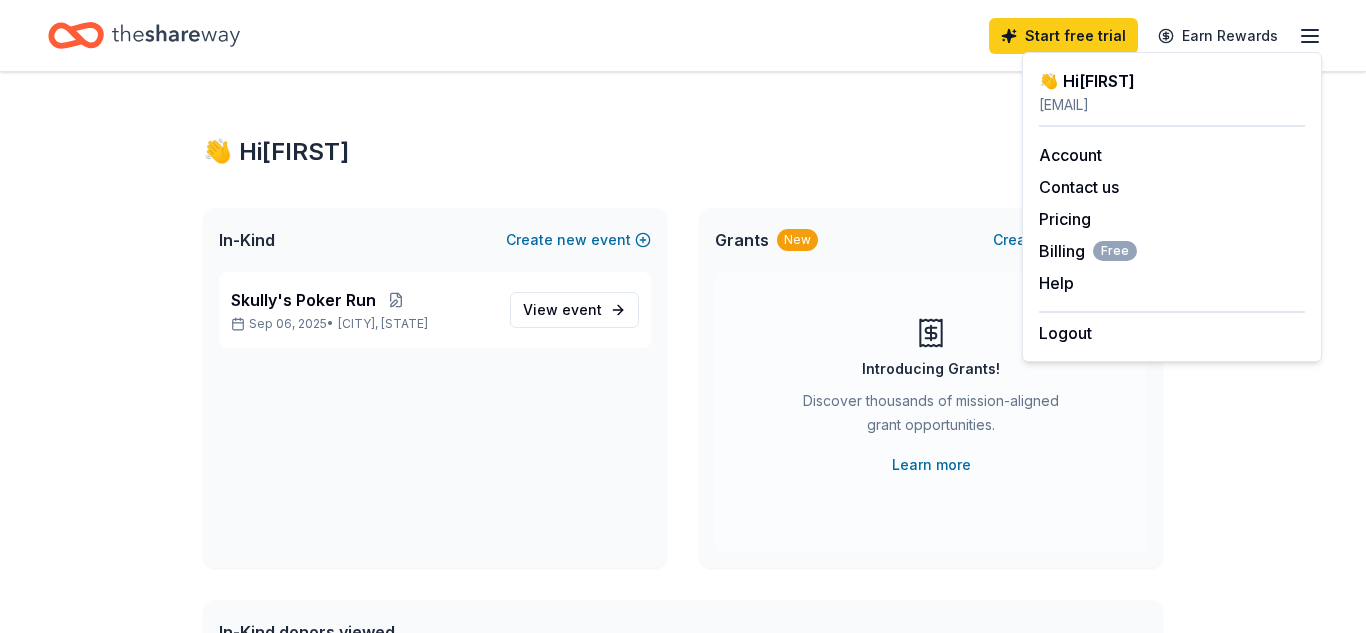 click on "👋 Hi [FIRST] In-Kind Create new event Skully's Poker Run [DATE] • [CITY], [STATE] View event Grants New Create new project Introducing Grants! Discover thousands of mission-aligned grant opportunities. Learn more In-Kind donors viewed On the Free plan, you get 5 in-kind profile views each month. You have not yet viewed any in-kind profiles this month. Grants viewed On the Free plan, you get 5 grant profile views each month. You have not yet viewed any grant profiles this month. Create a new project to view grants ." at bounding box center (683, 636) 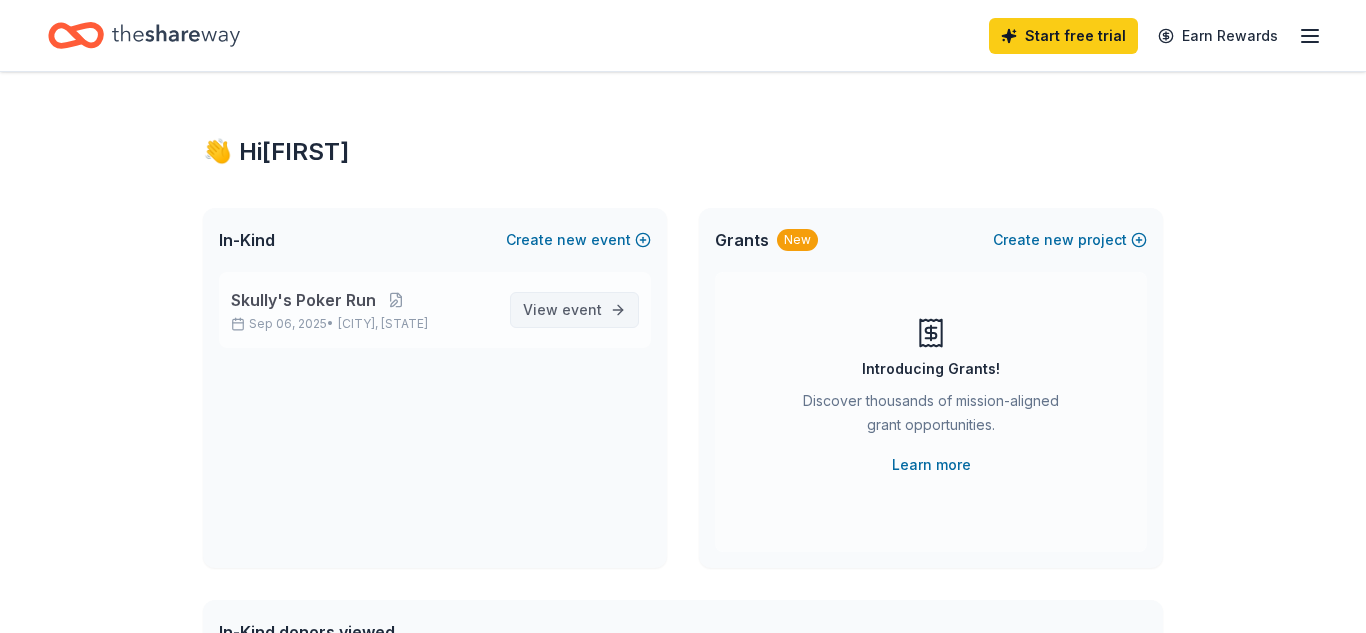 click on "View   event" at bounding box center (562, 310) 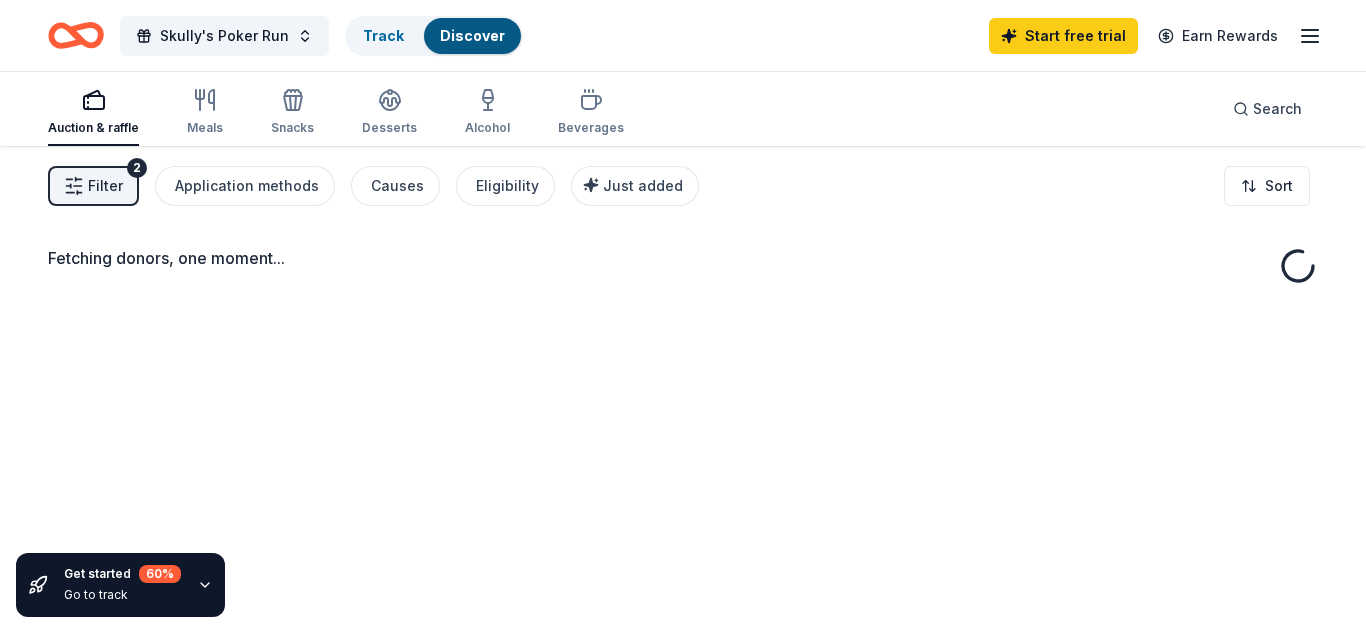 click on "Fetching donors, one moment..." at bounding box center (683, 462) 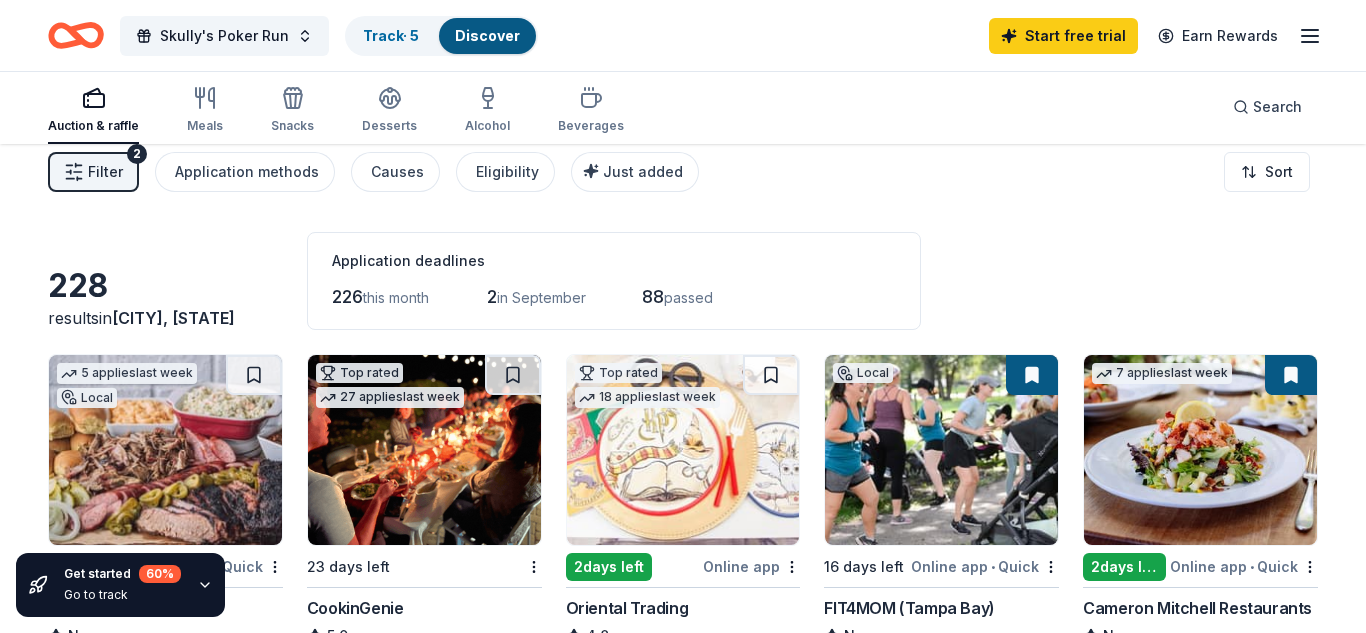 scroll, scrollTop: 0, scrollLeft: 0, axis: both 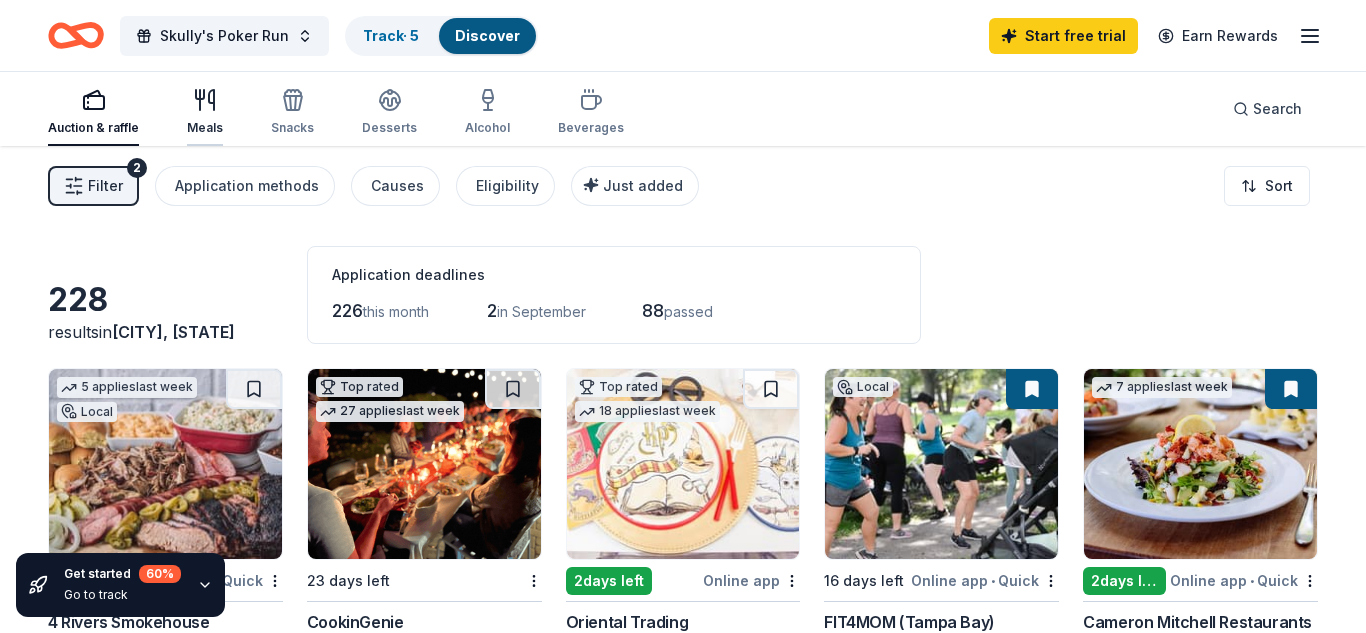click on "Meals" at bounding box center (205, 112) 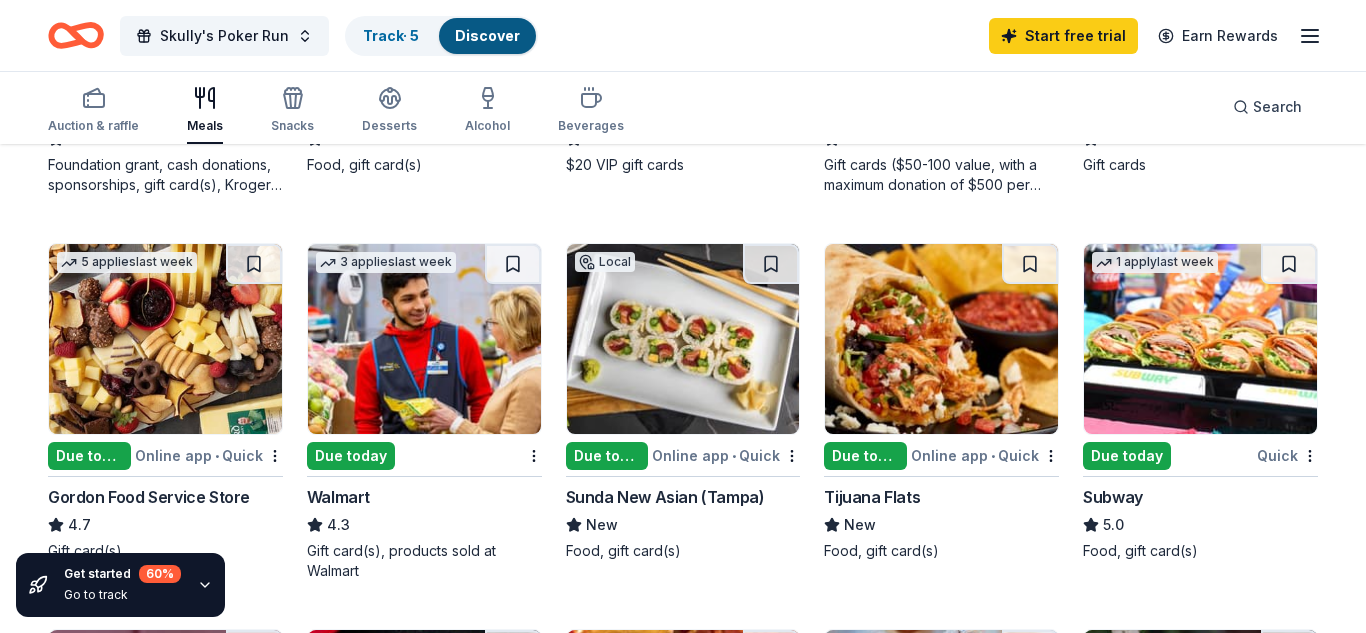 scroll, scrollTop: 898, scrollLeft: 0, axis: vertical 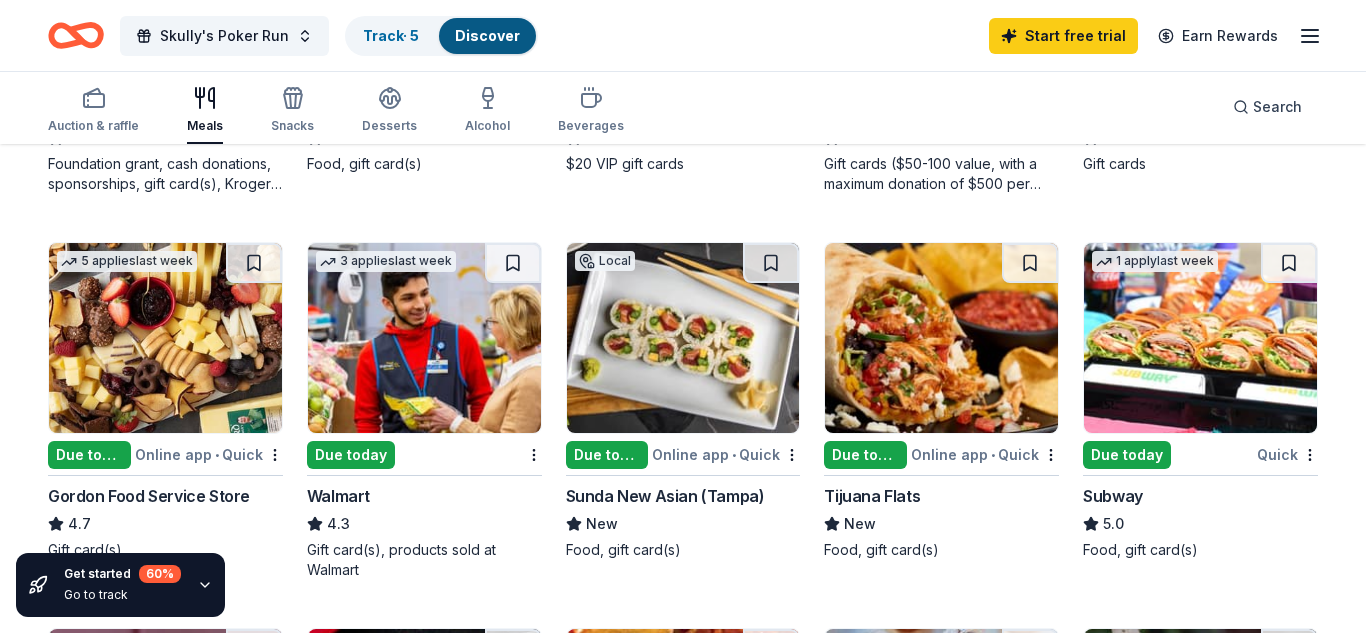 click on "Due today" at bounding box center (1127, 455) 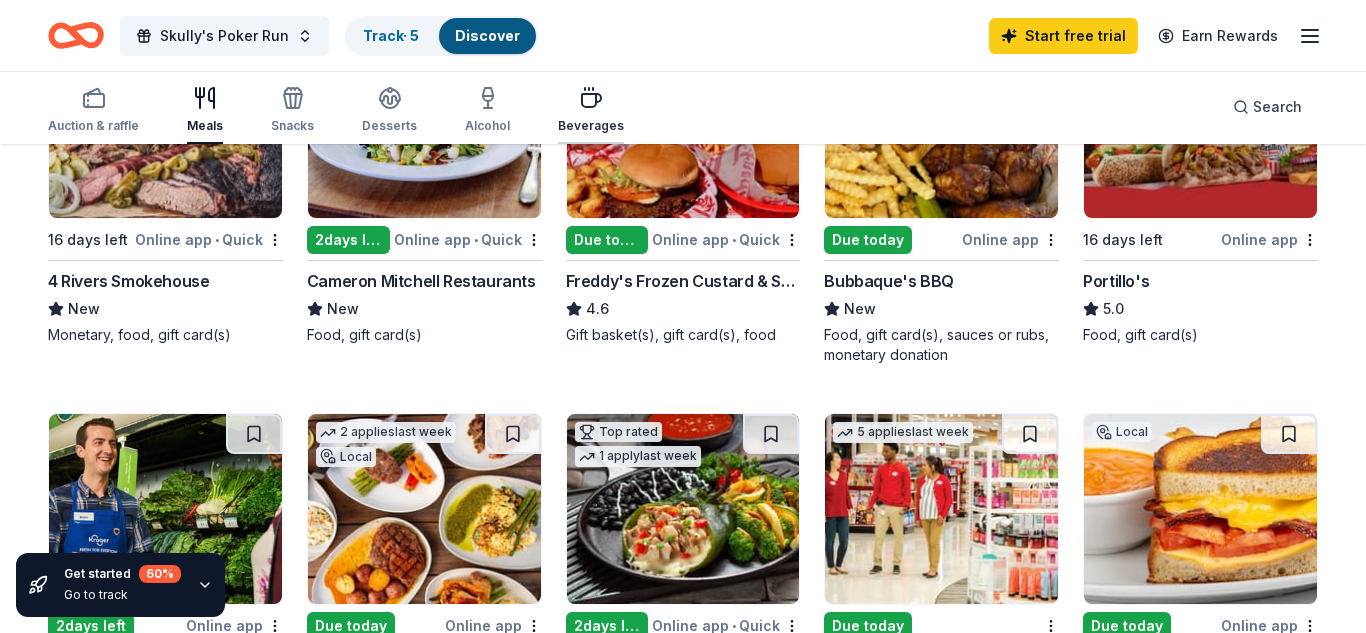 scroll, scrollTop: 340, scrollLeft: 0, axis: vertical 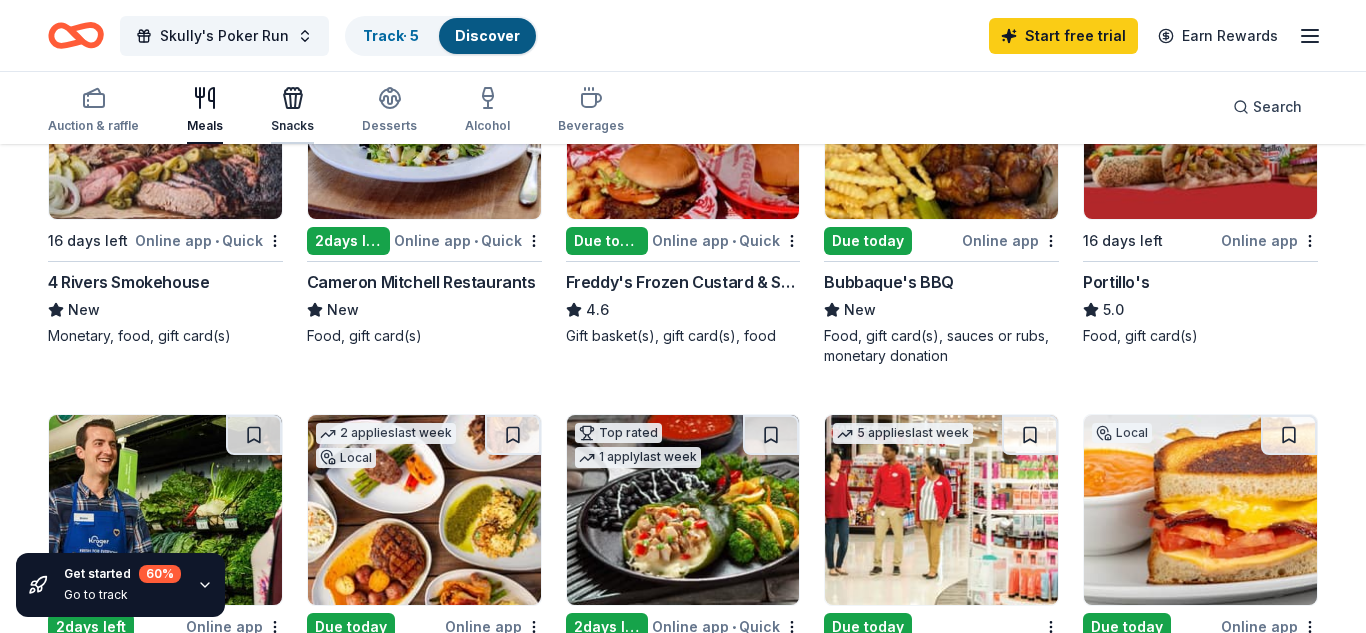click on "Snacks" at bounding box center [292, 110] 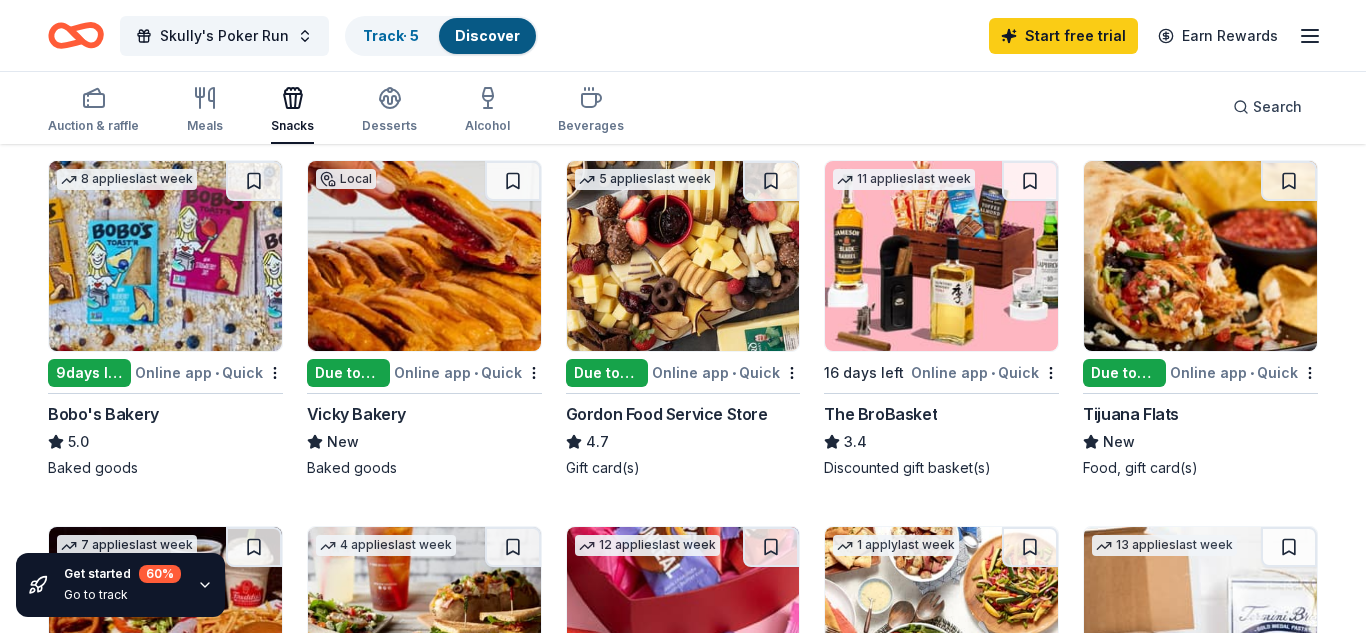 scroll, scrollTop: 590, scrollLeft: 0, axis: vertical 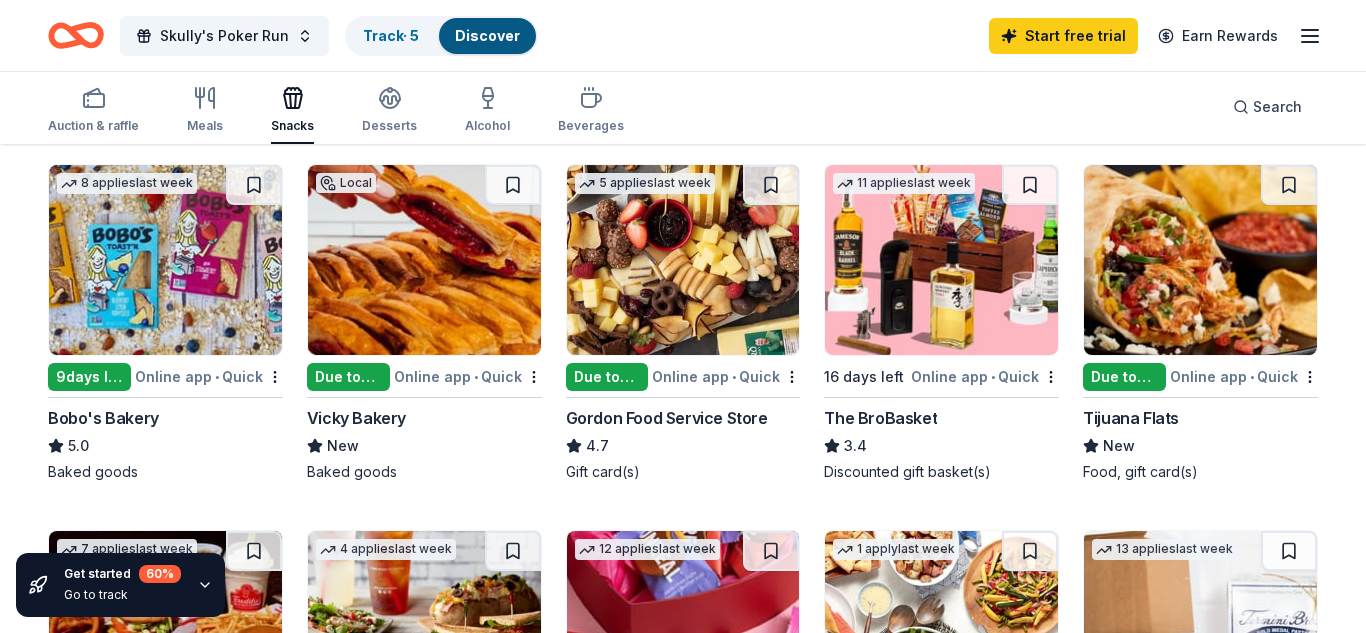 click at bounding box center (1200, 260) 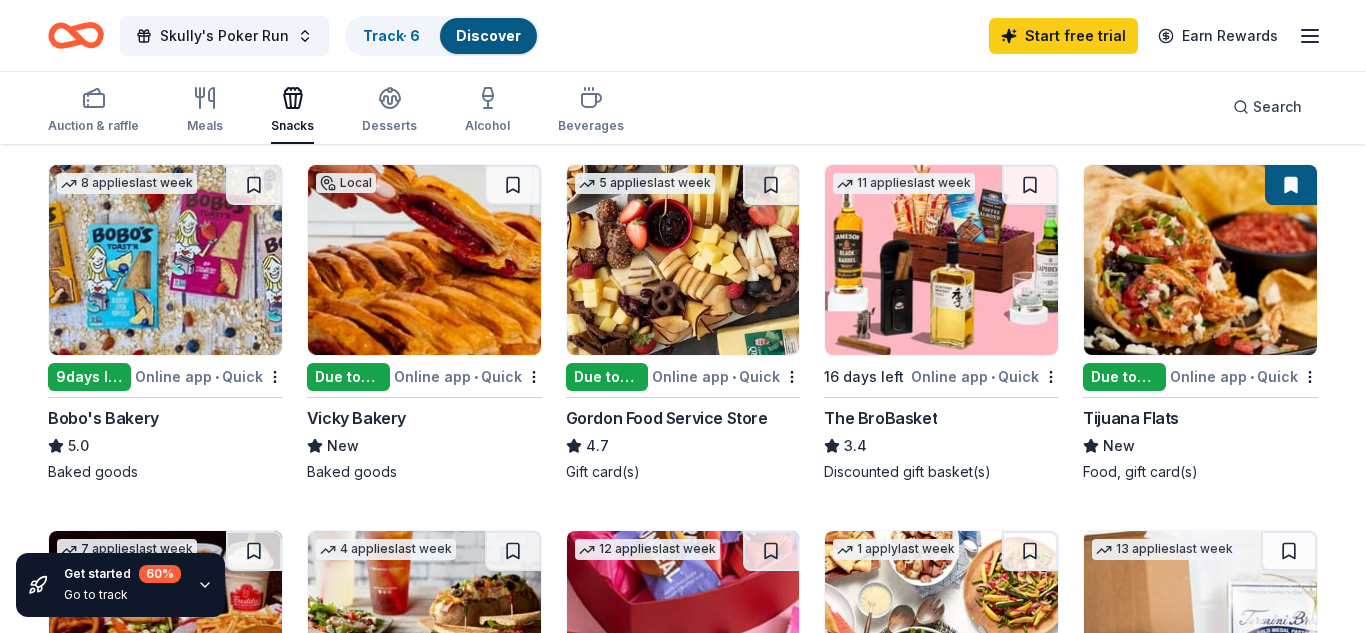 click at bounding box center (941, 260) 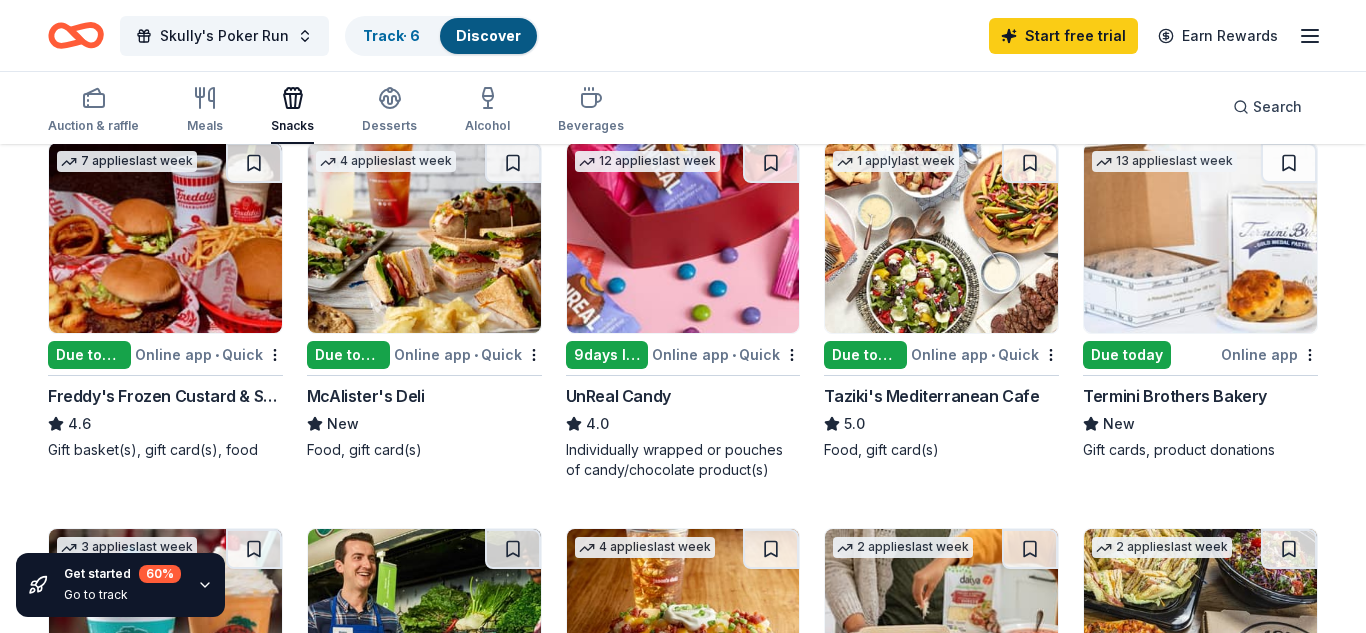 scroll, scrollTop: 979, scrollLeft: 0, axis: vertical 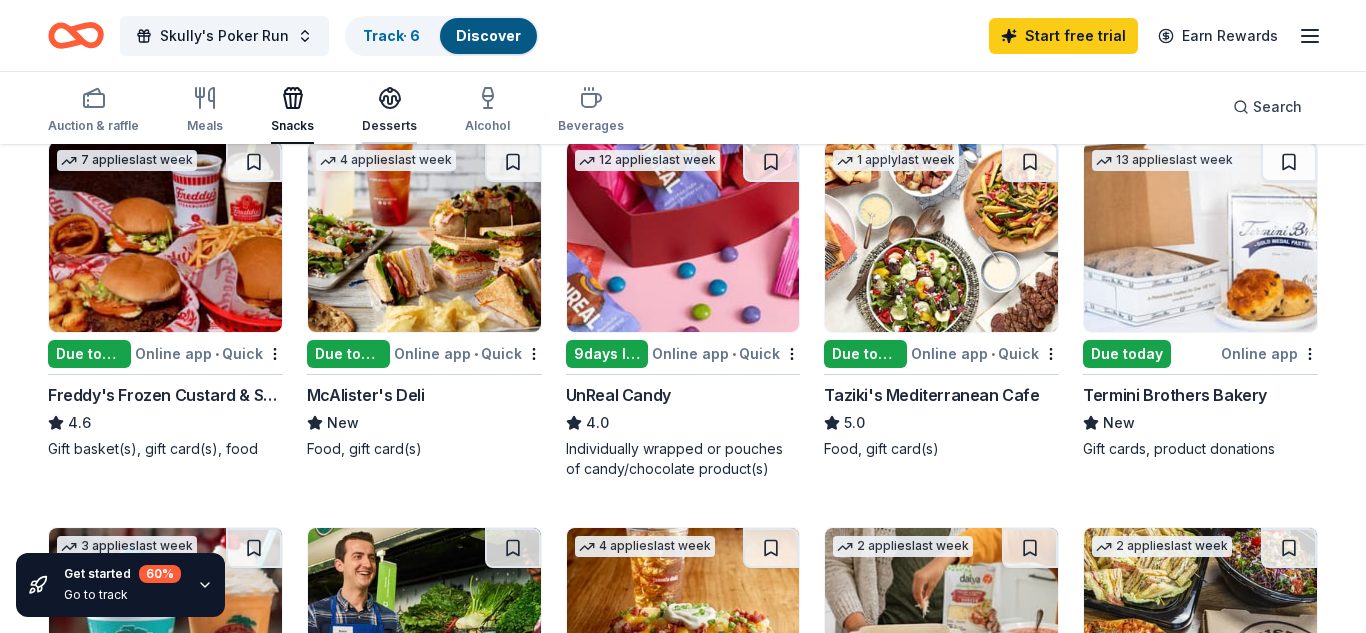 click 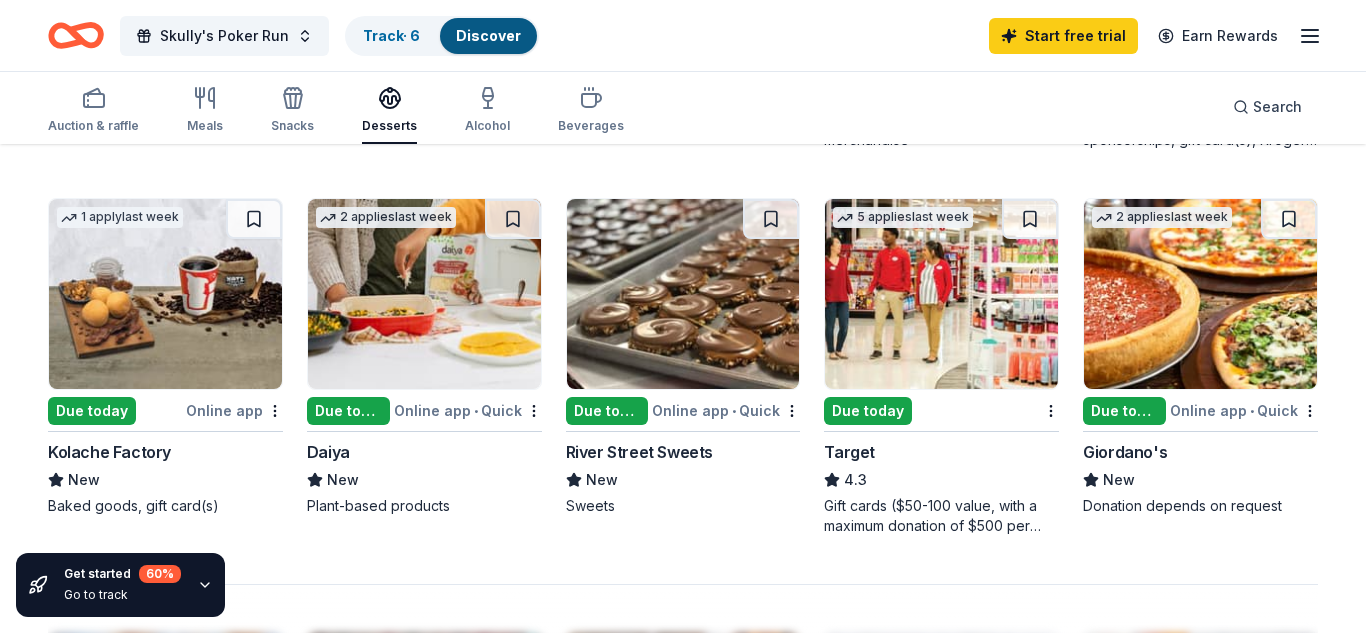 scroll, scrollTop: 1302, scrollLeft: 0, axis: vertical 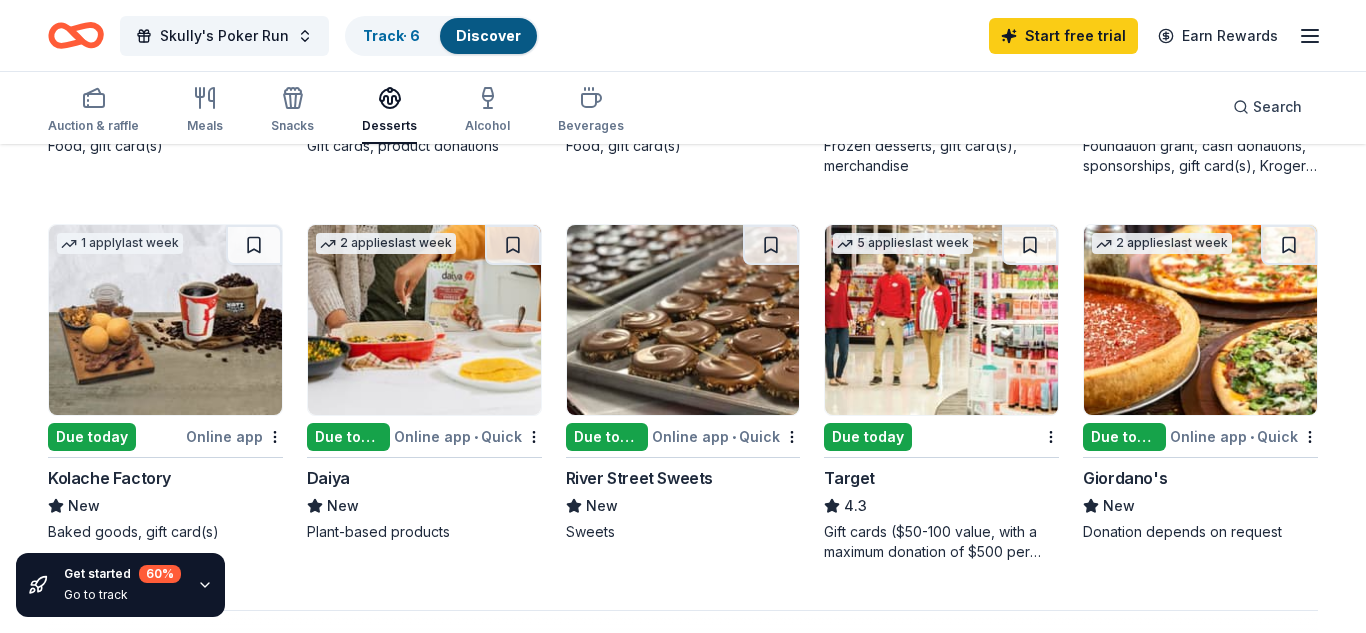 click at bounding box center (941, 320) 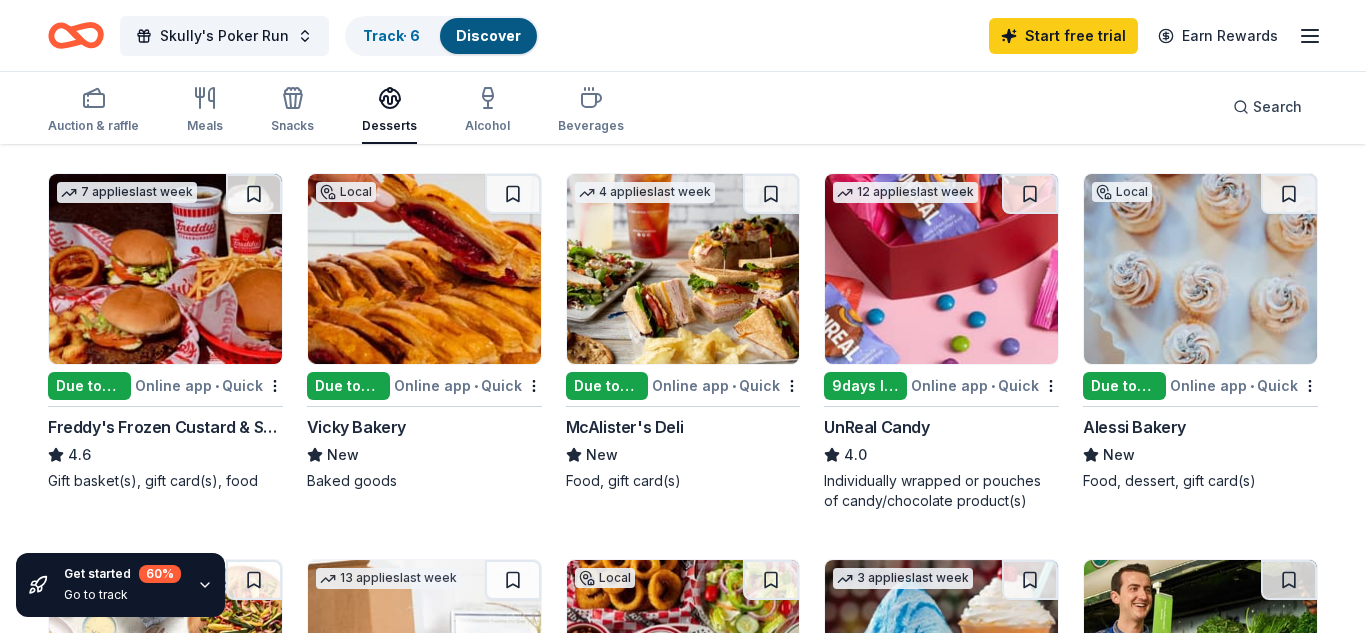 scroll, scrollTop: 580, scrollLeft: 0, axis: vertical 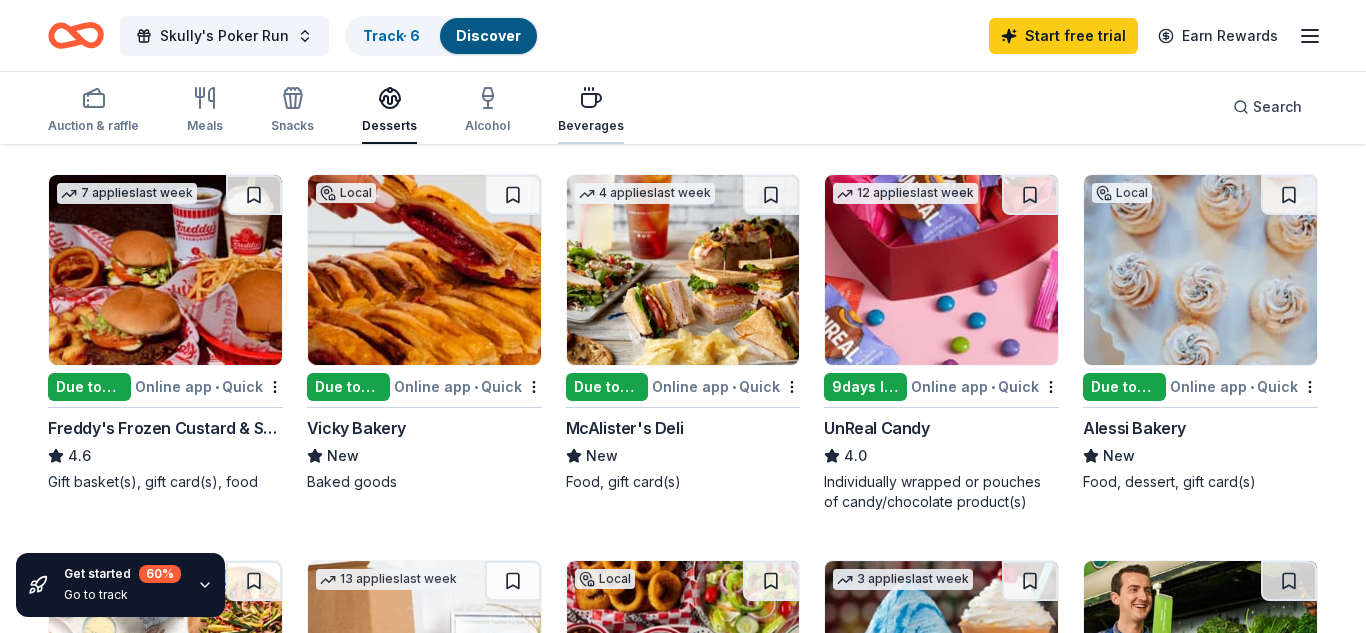 click on "Beverages" at bounding box center (591, 110) 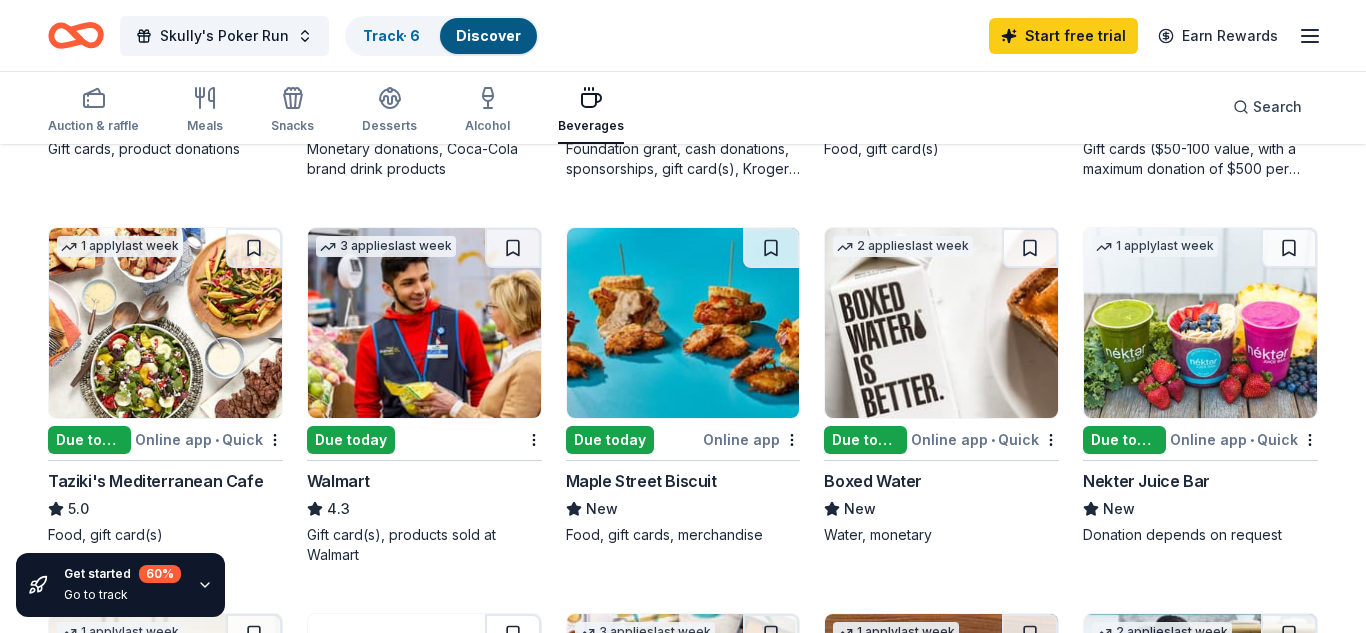 scroll, scrollTop: 917, scrollLeft: 0, axis: vertical 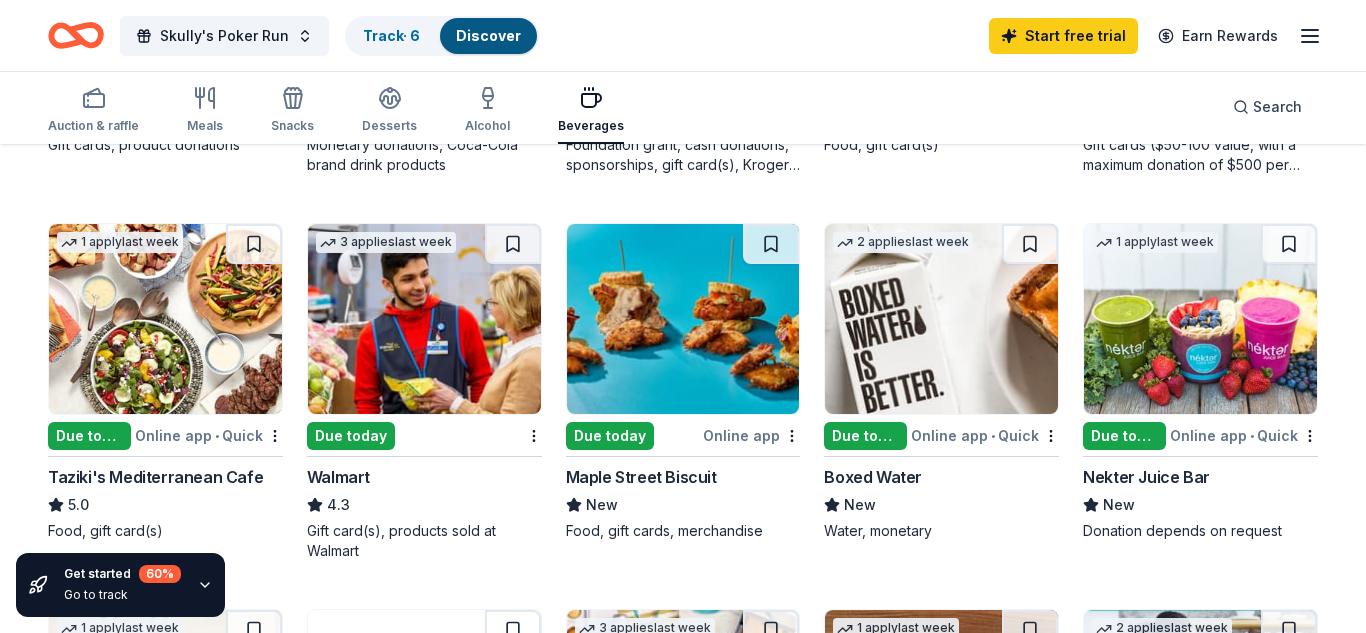 click on "Due today" at bounding box center [351, 436] 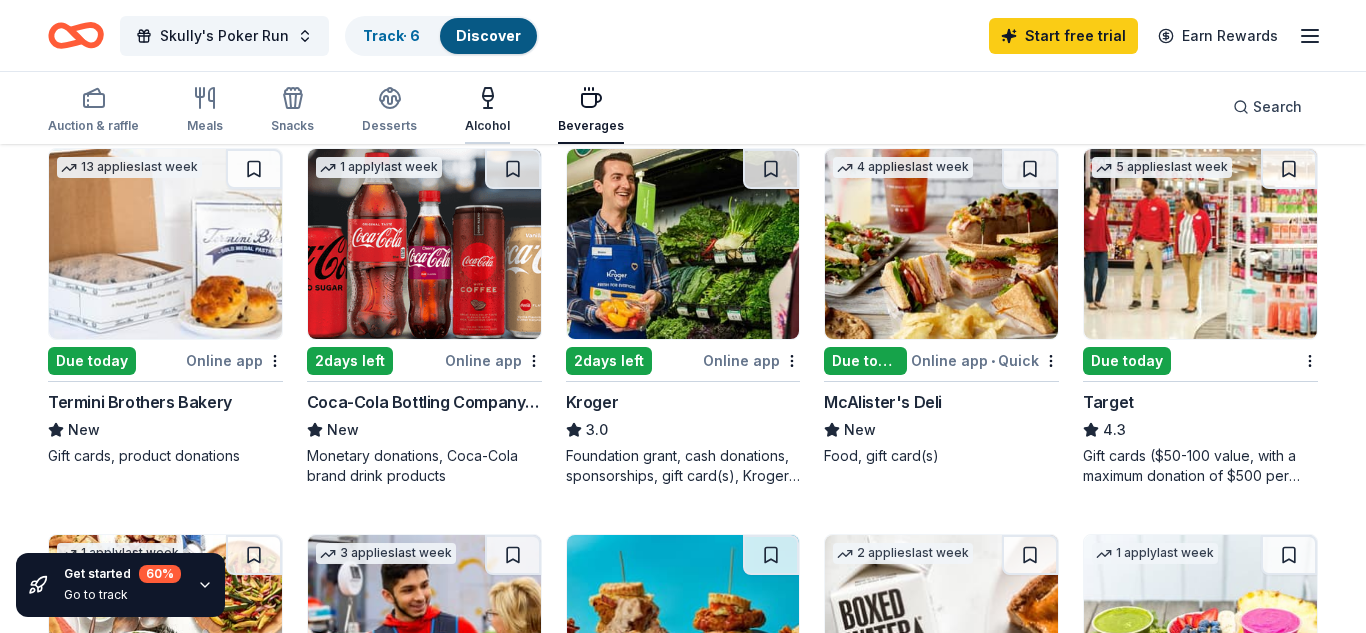 scroll, scrollTop: 602, scrollLeft: 0, axis: vertical 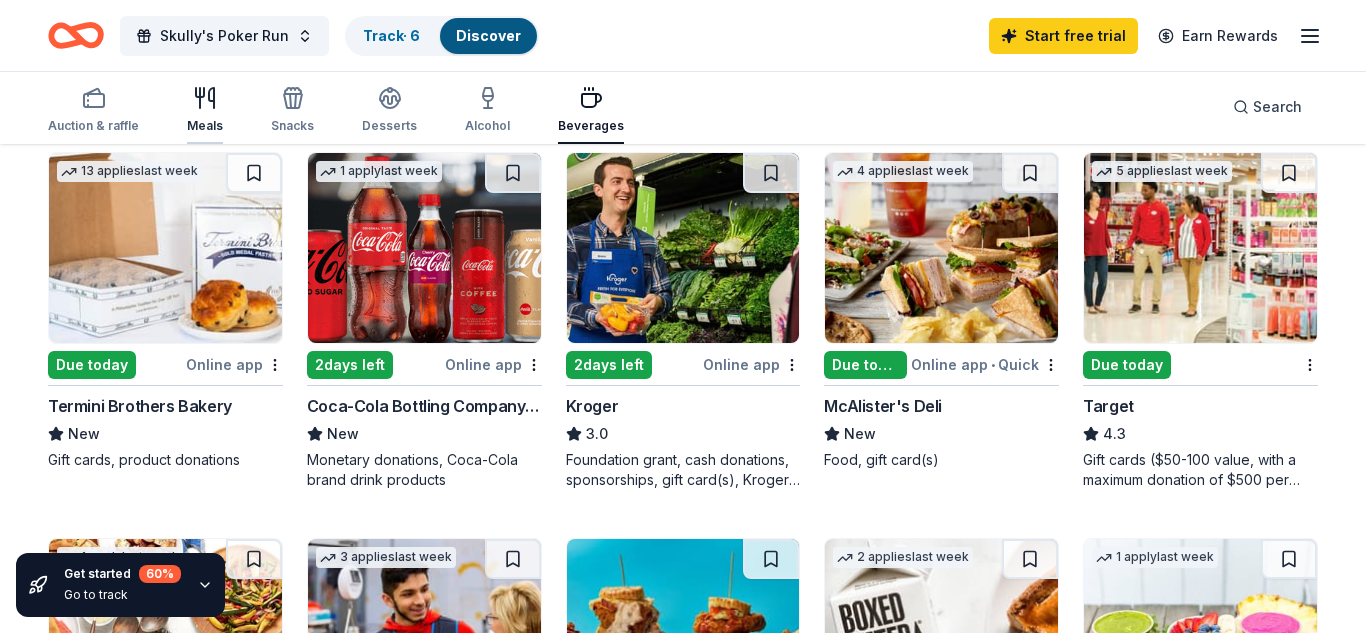 click 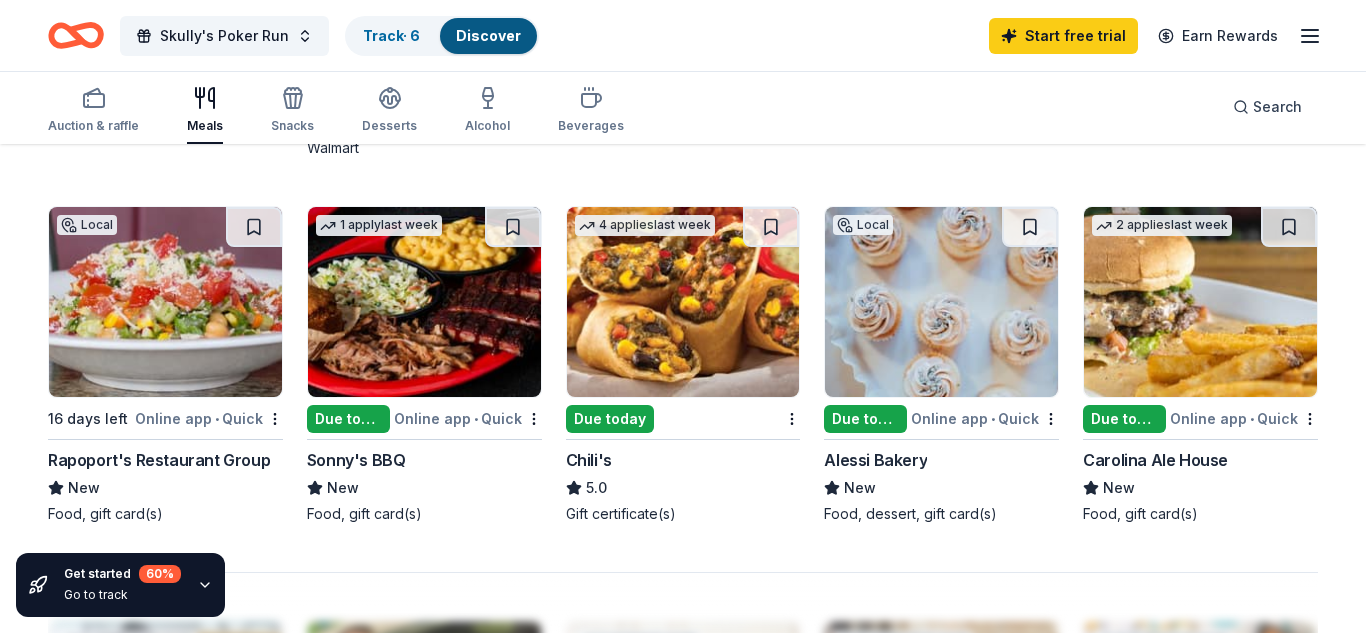 scroll, scrollTop: 1323, scrollLeft: 0, axis: vertical 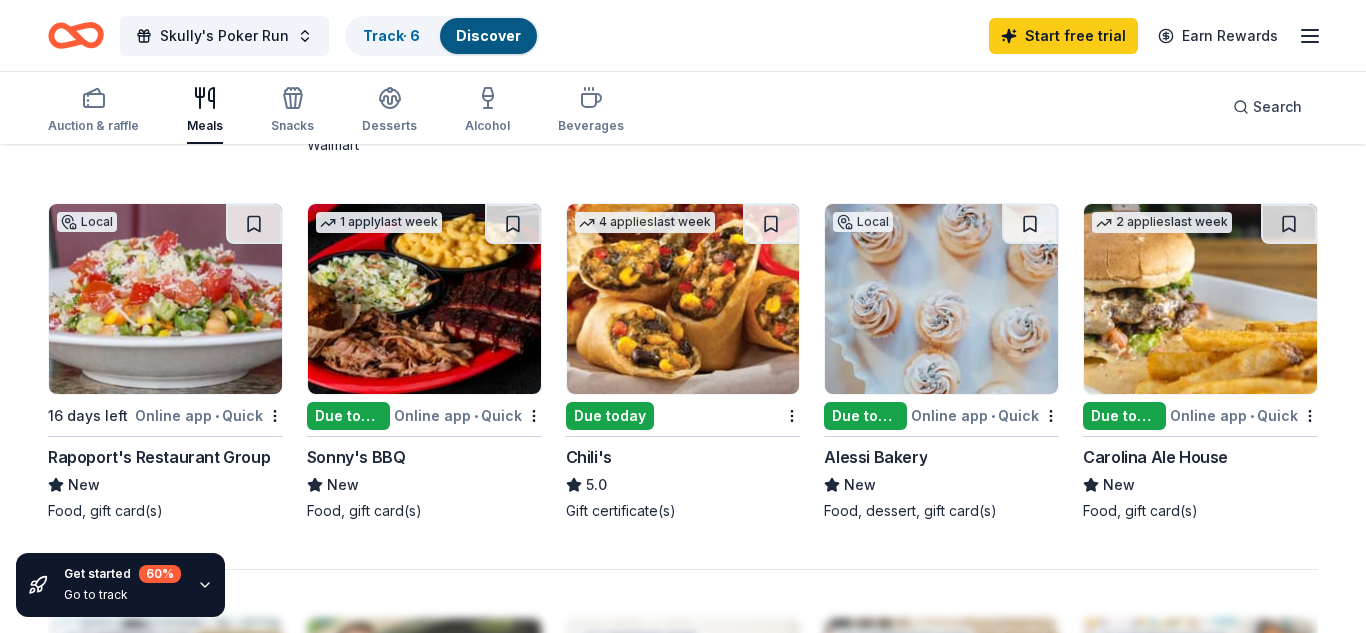 click at bounding box center [424, 299] 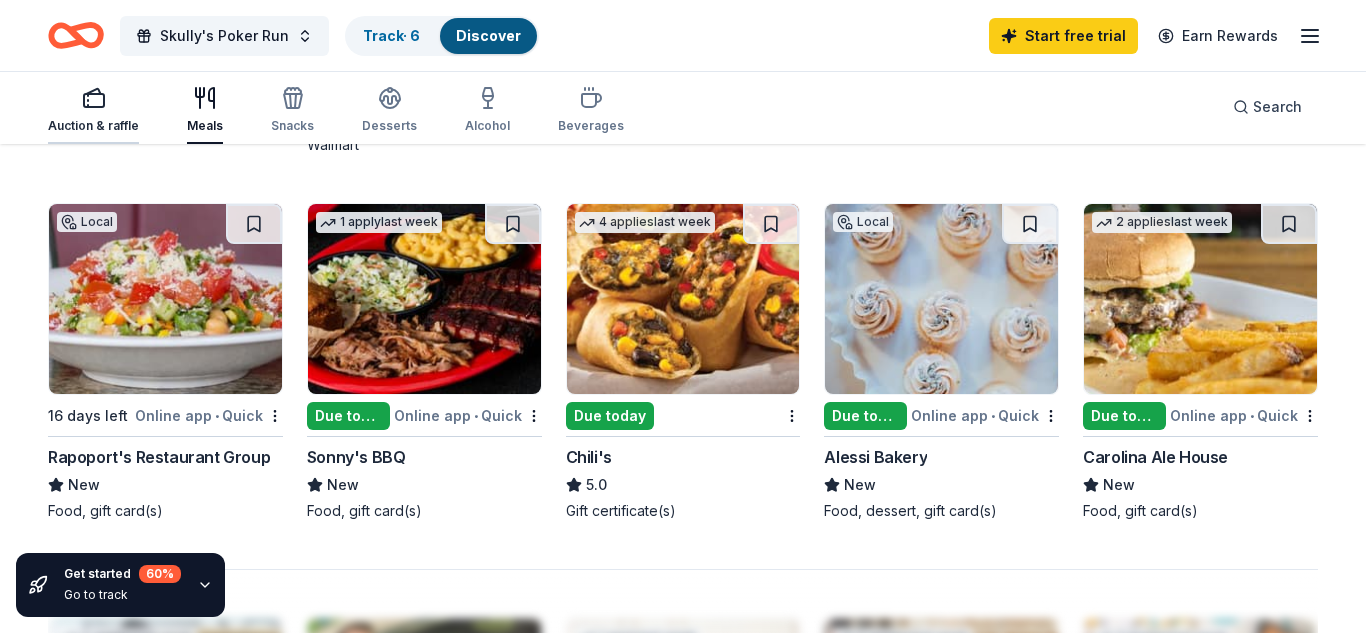 click on "Auction & raffle" at bounding box center [93, 110] 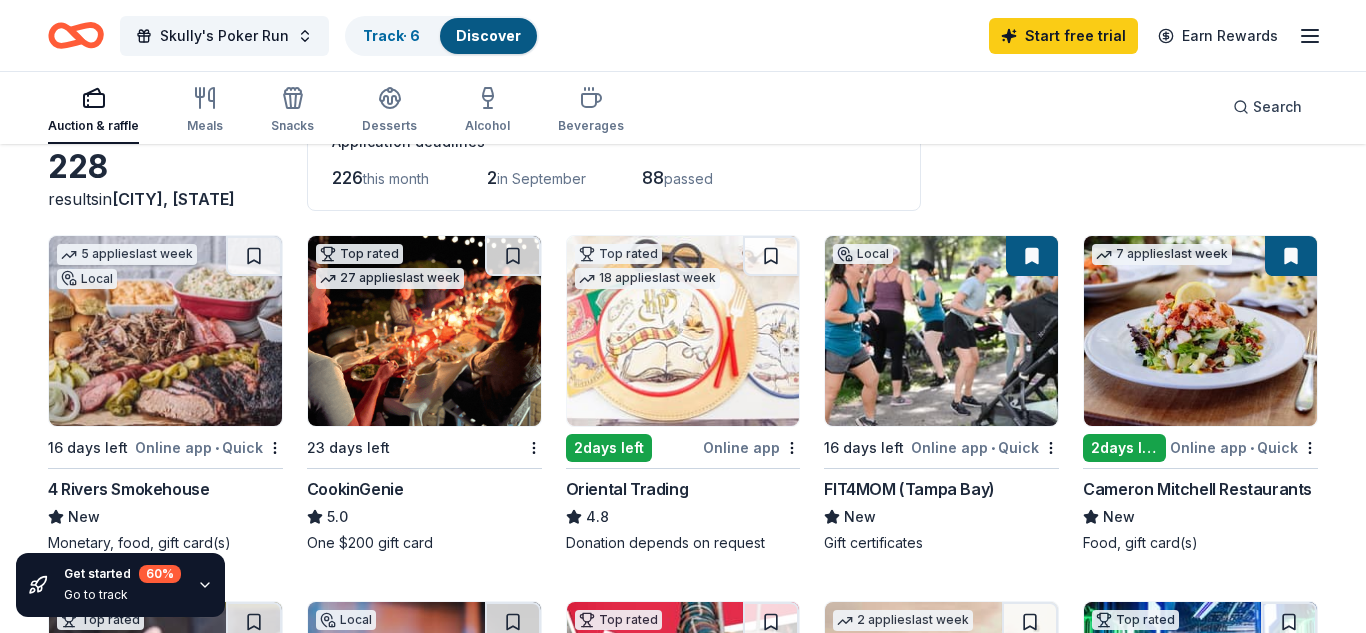 scroll, scrollTop: 138, scrollLeft: 0, axis: vertical 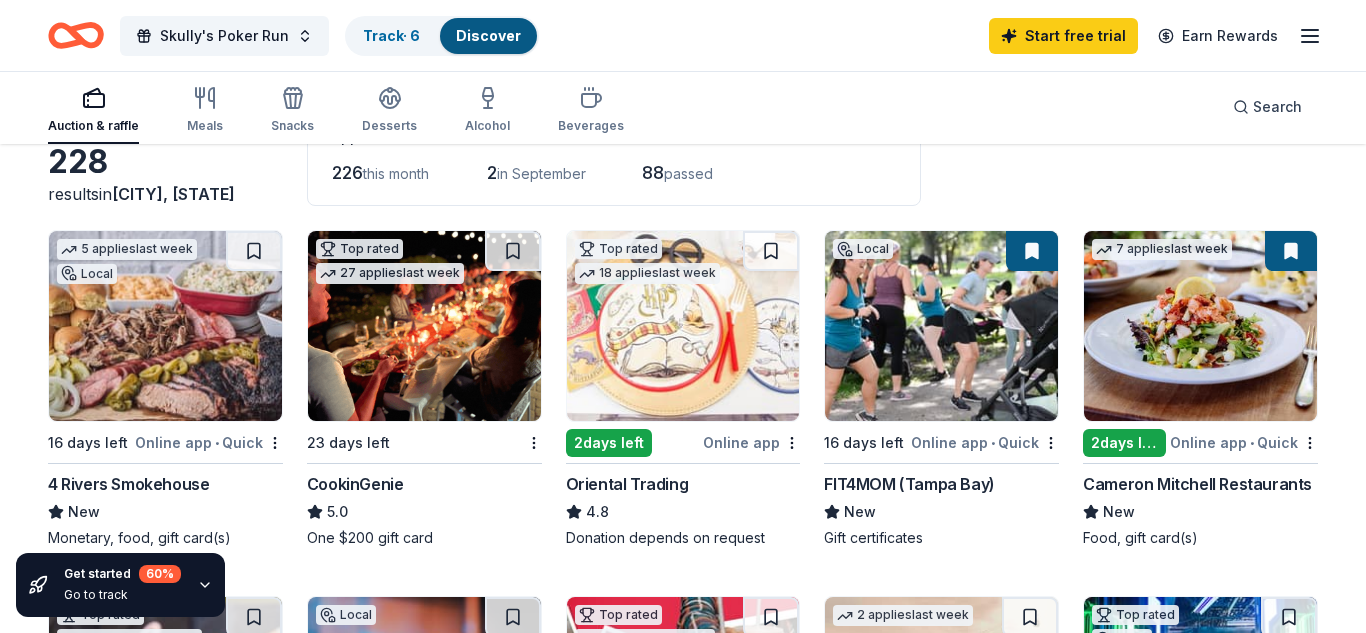 click at bounding box center (683, 326) 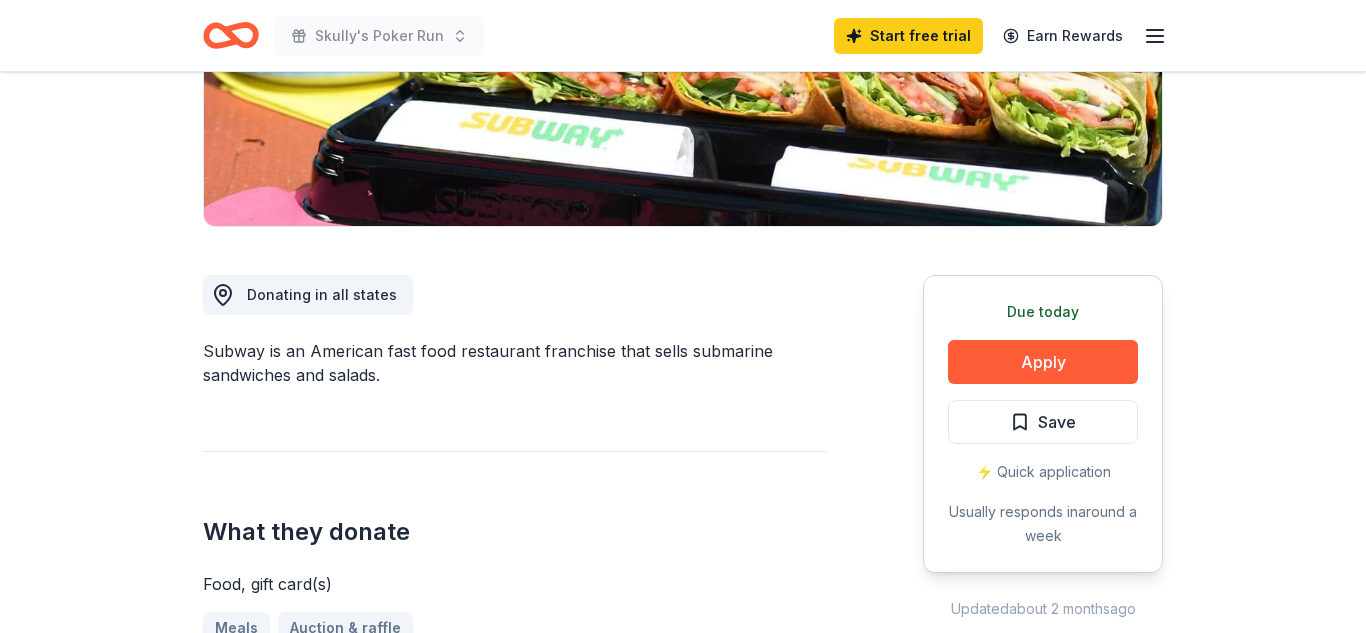 scroll, scrollTop: 392, scrollLeft: 0, axis: vertical 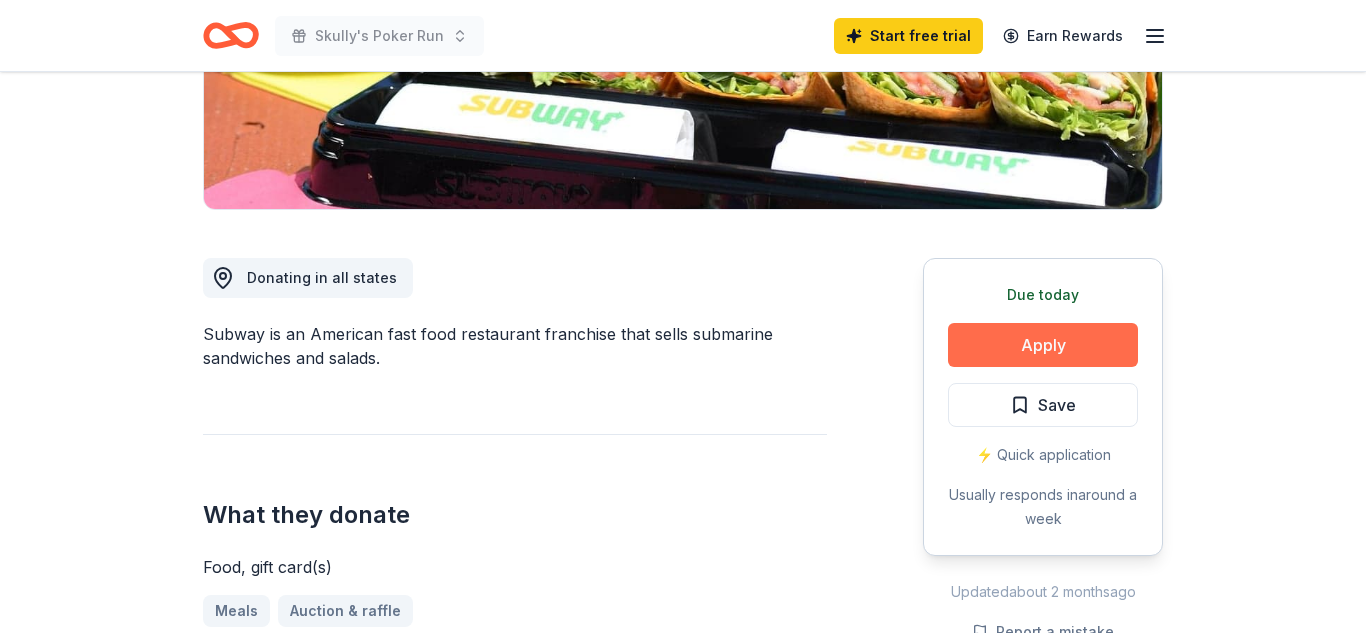 click on "Apply" at bounding box center [1043, 345] 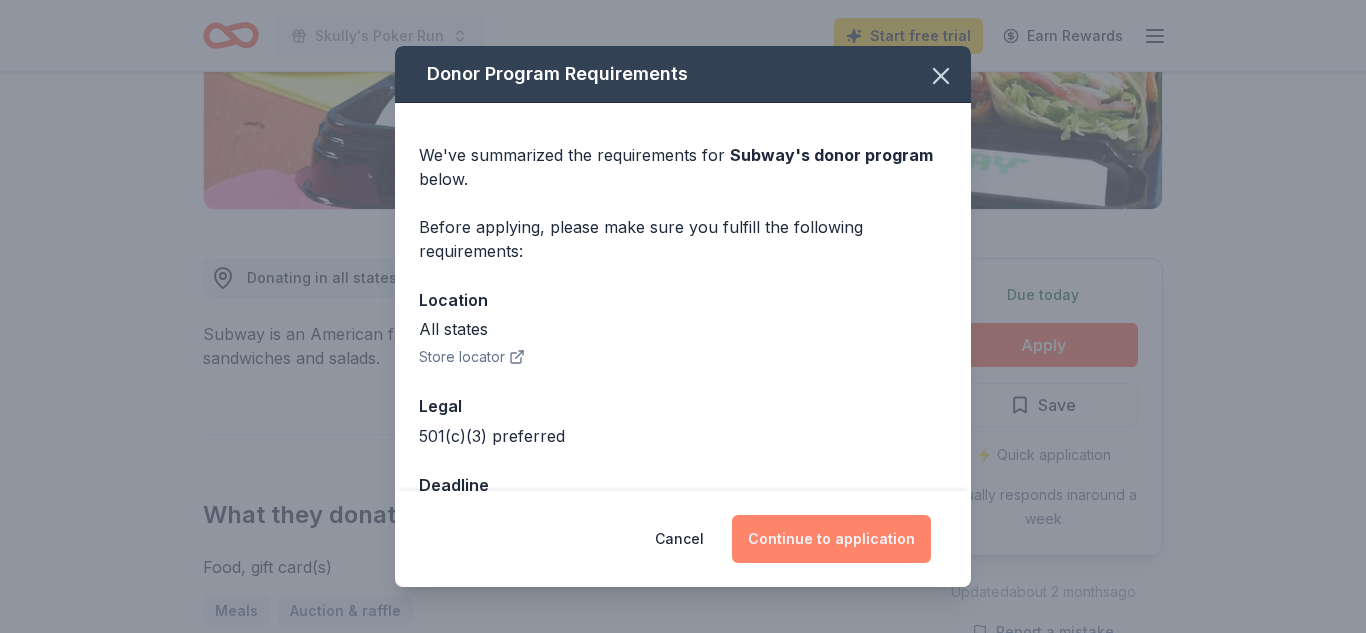 click on "Continue to application" at bounding box center [831, 539] 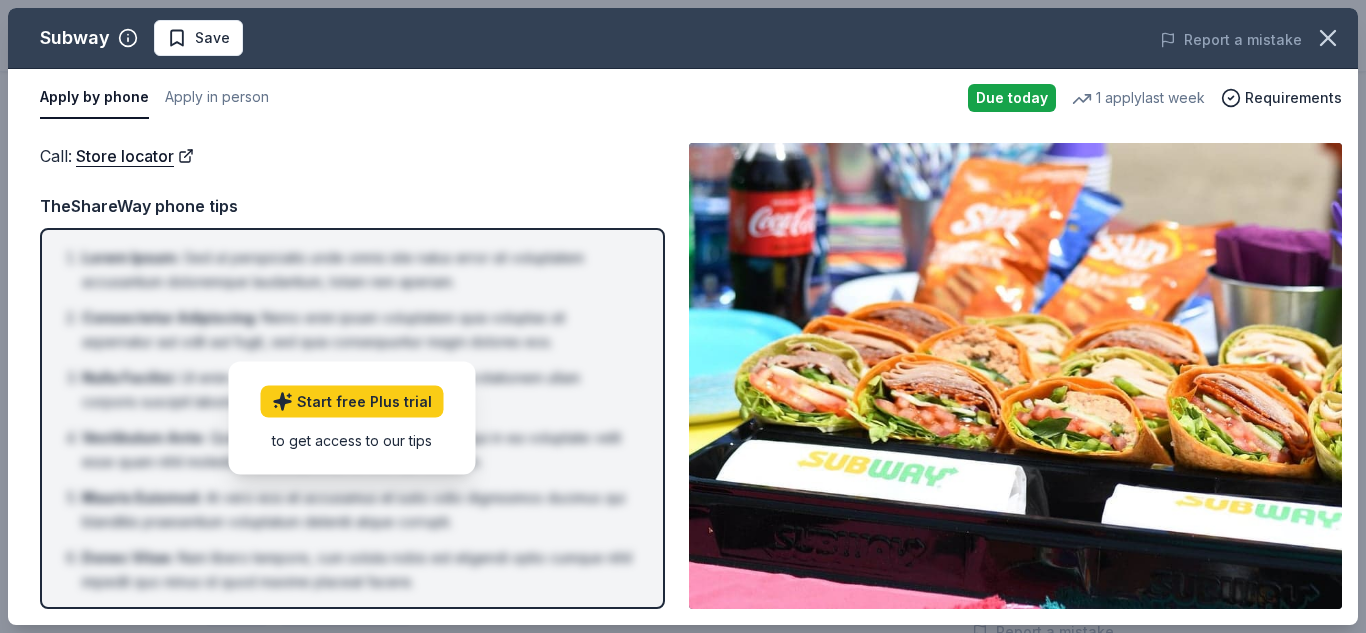 click on "Call : Store locator Call : Store locator TheShareWay phone tips Lorem Ipsum :   Sed ut perspiciatis unde omnis iste natus error sit voluptatem accusantium doloremque laudantium, totam rem aperiam. Consectetur Adipiscing :   Nemo enim ipsam voluptatem quia voluptas sit aspernatur aut odit aut fugit, sed quia consequuntur magni dolores eos. Nulla Facilisi :   Ut enim ad minima veniam, quis nostrum exercitationem ullam corporis suscipit laboriosam, nisi ut aliquid ex ea commodi. Vestibulum Ante :   Quis autem vel eum iure reprehenderit qui in ea voluptate velit esse quam nihil molestiae consequatur, vel illum qui dolorem. Mauris Euismod :   At vero eos et accusamus et iusto odio dignissimos ducimus qui blanditiis praesentium voluptatum deleniti atque corrupti. Donec Vitae :   Nam libero tempore, cum soluta nobis est eligendi optio cumque nihil impedit quo minus id quod maxime placeat facere. Start free Plus trial to get access to our tips" at bounding box center (683, 376) 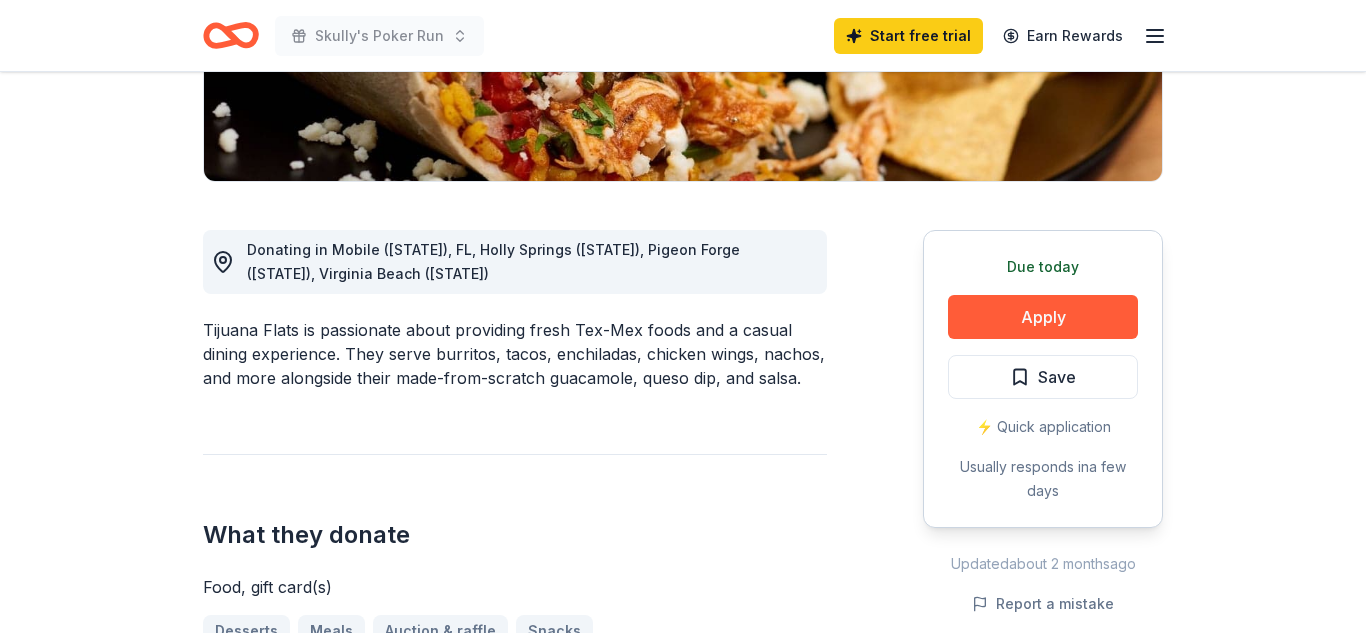 scroll, scrollTop: 445, scrollLeft: 0, axis: vertical 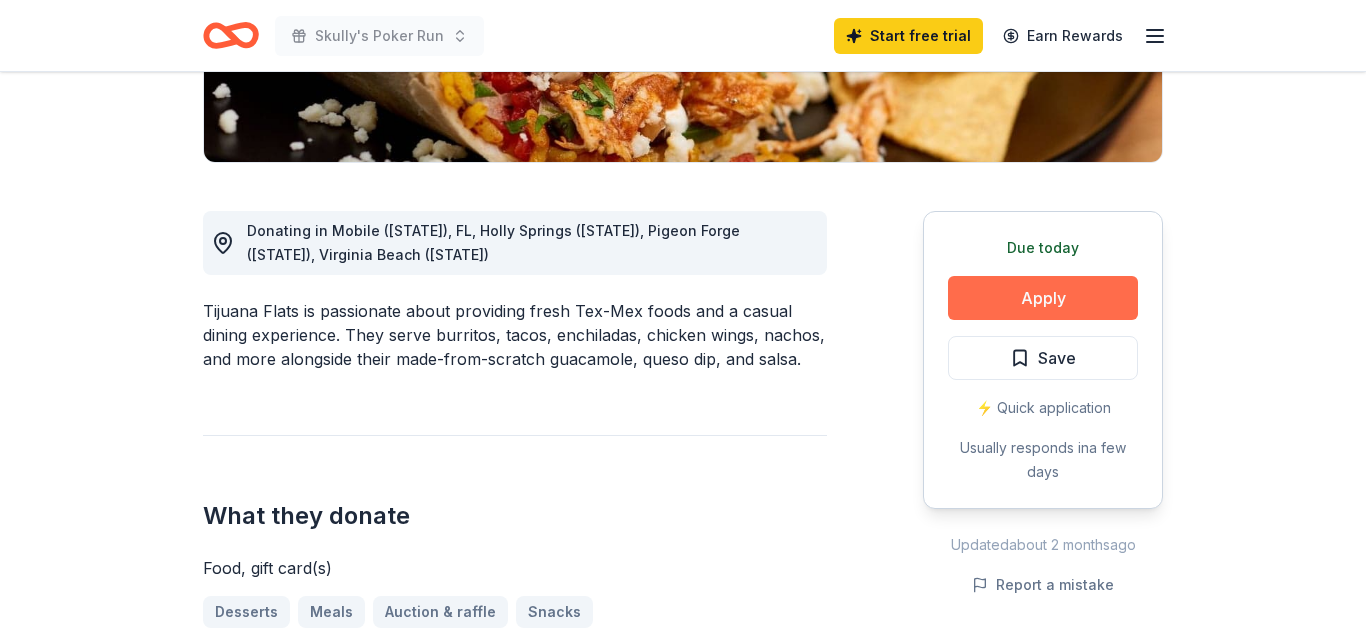 click on "Apply" at bounding box center (1043, 298) 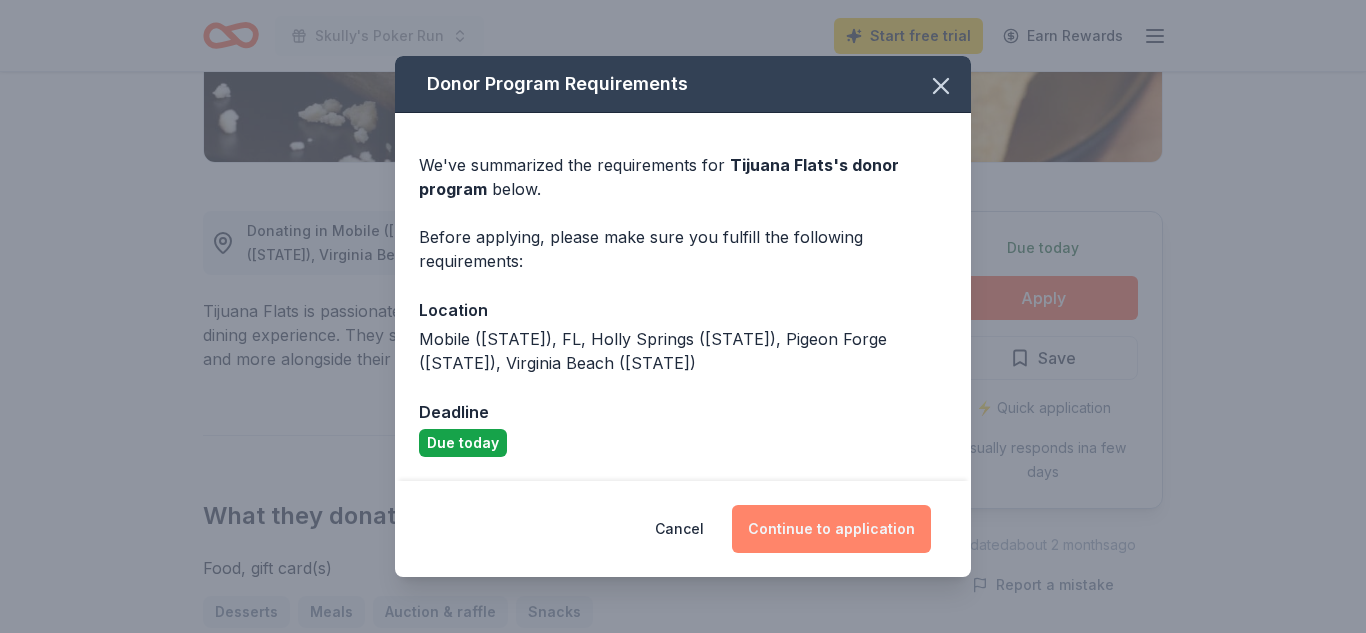 click on "Continue to application" at bounding box center [831, 529] 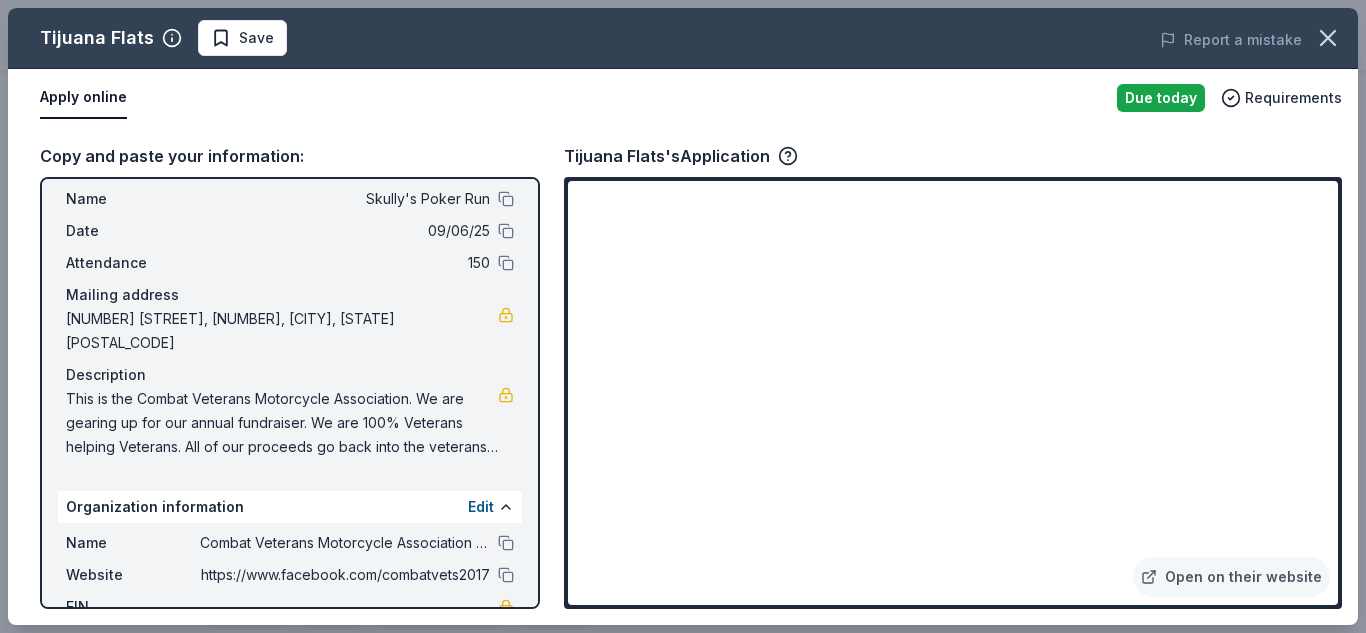 scroll, scrollTop: 140, scrollLeft: 0, axis: vertical 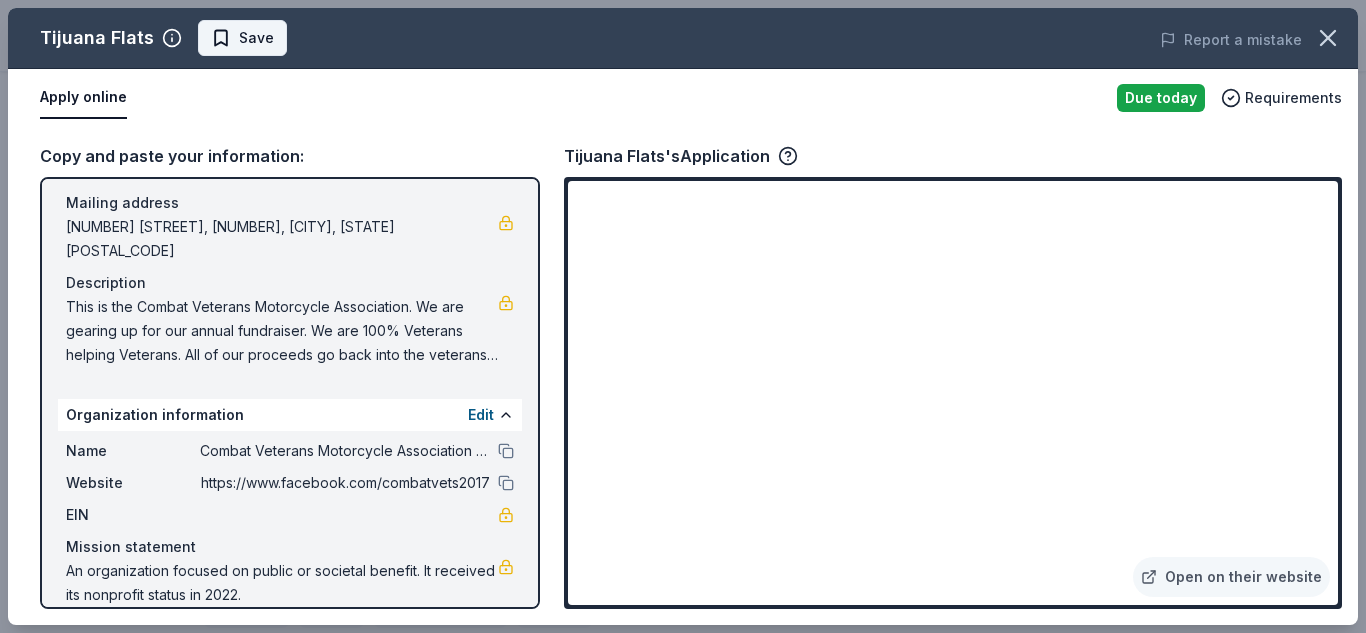 click on "Save" at bounding box center [242, 38] 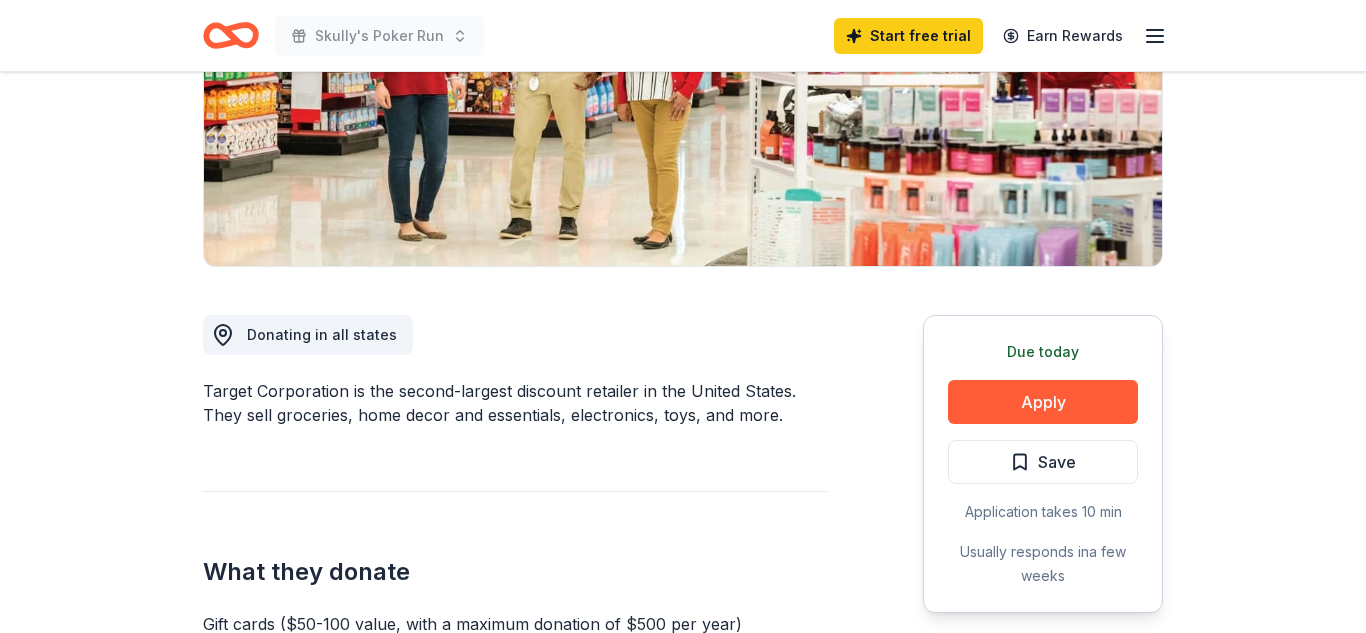 scroll, scrollTop: 342, scrollLeft: 0, axis: vertical 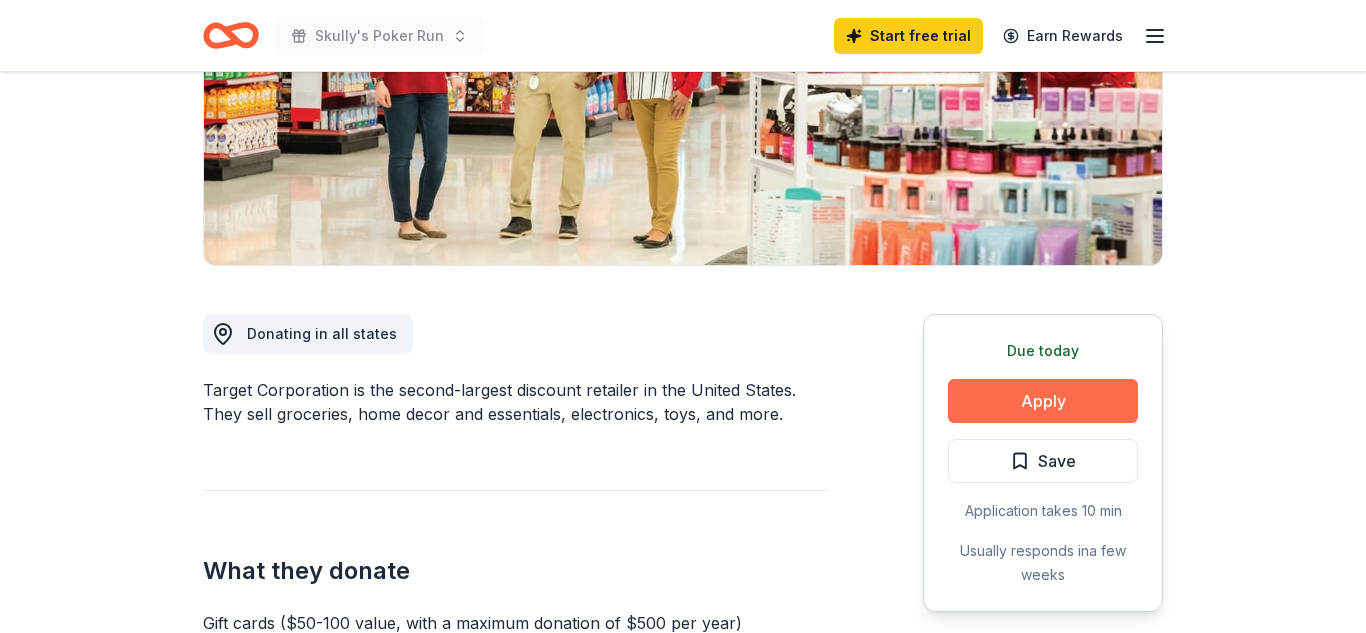 click on "Apply" at bounding box center [1043, 401] 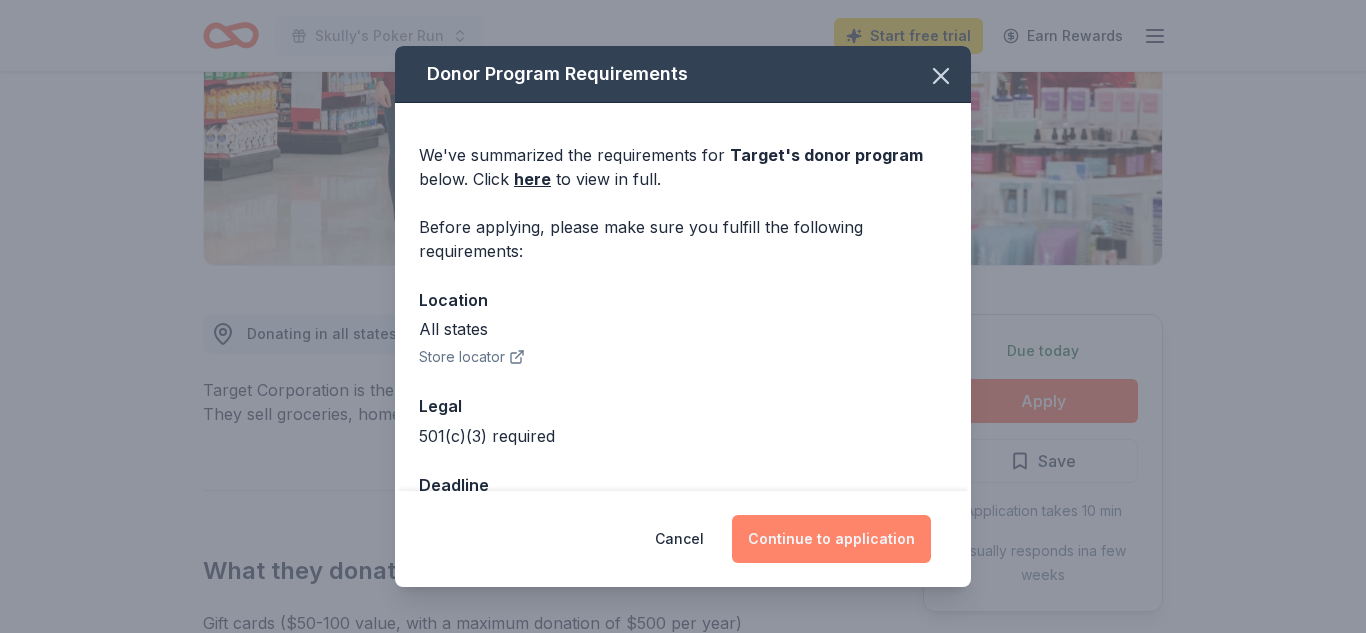 click on "Continue to application" at bounding box center [831, 539] 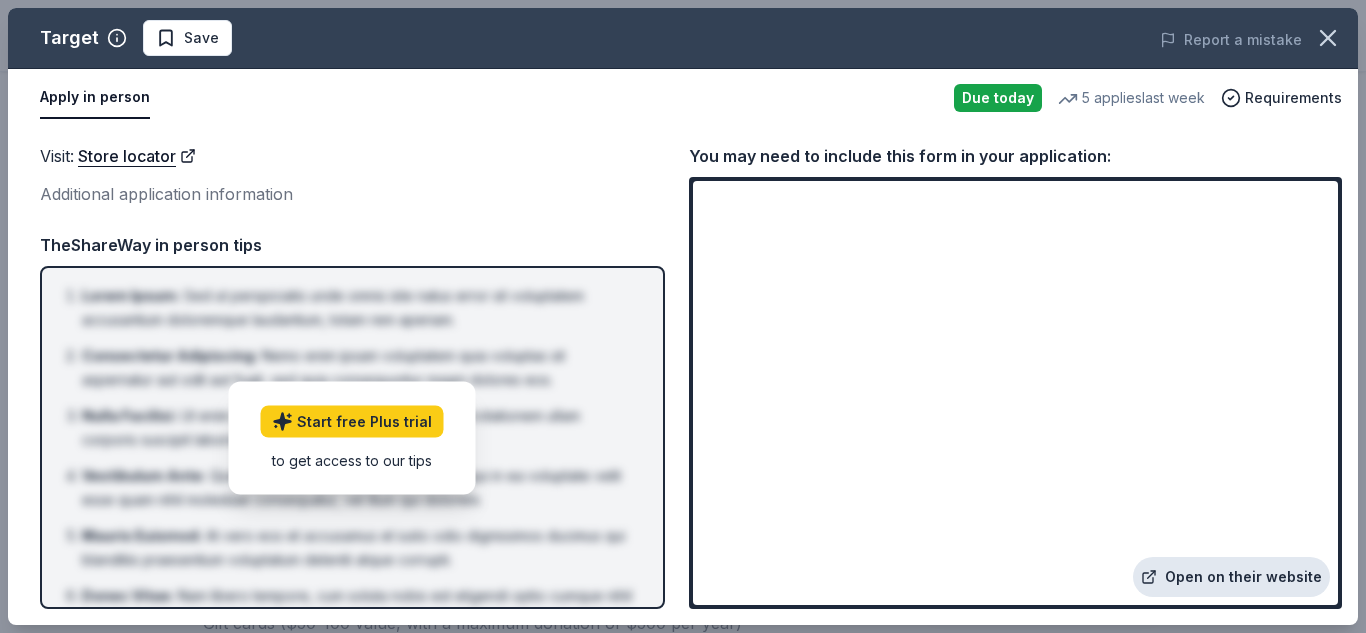 click on "Open on their website" at bounding box center (1231, 577) 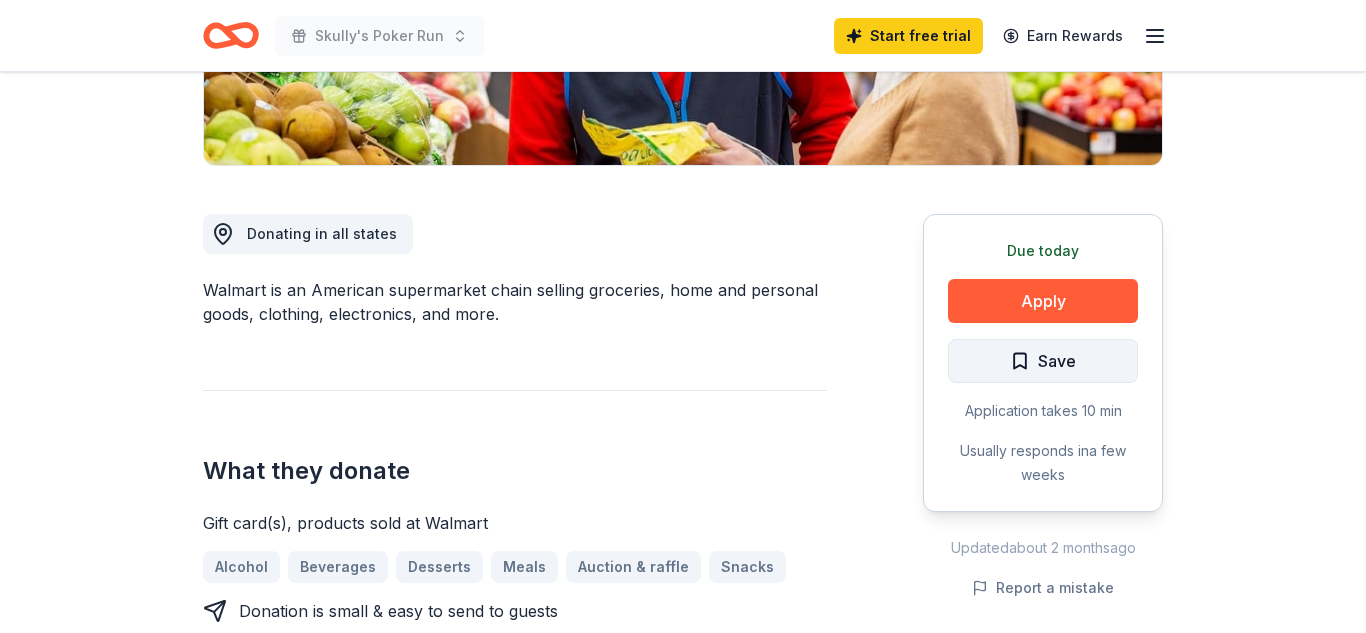 scroll, scrollTop: 450, scrollLeft: 0, axis: vertical 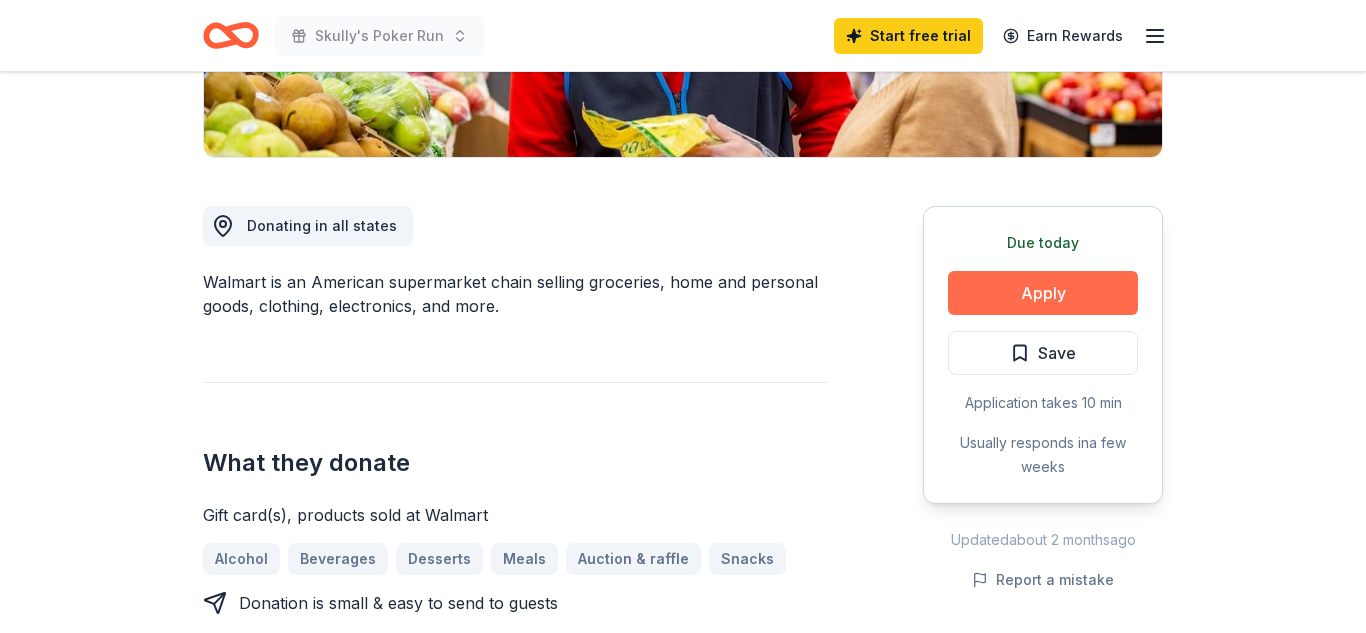 click on "Apply" at bounding box center (1043, 293) 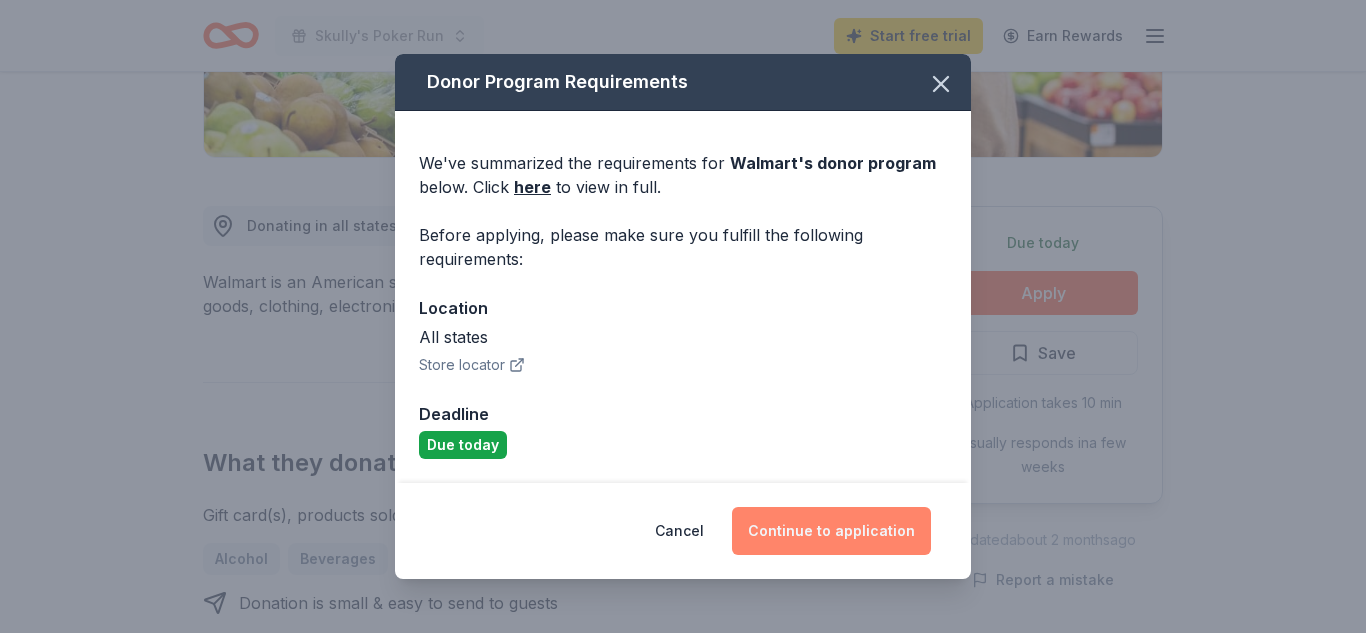 click on "Continue to application" at bounding box center (831, 531) 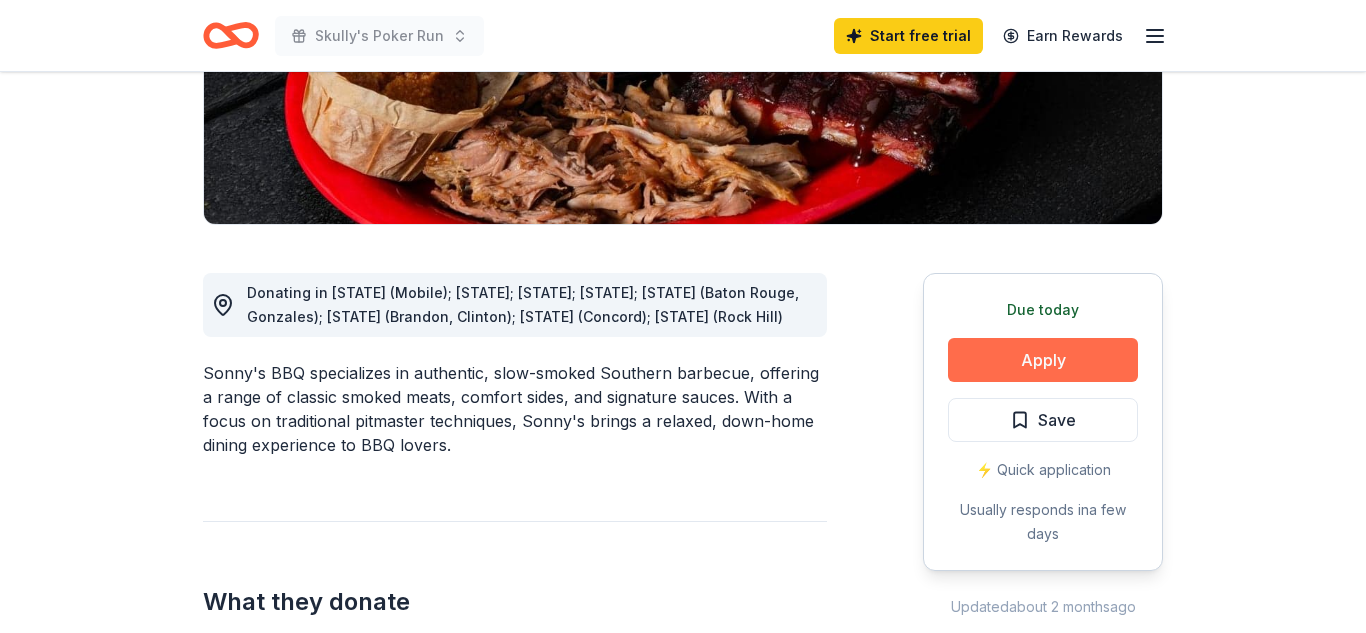 scroll, scrollTop: 388, scrollLeft: 0, axis: vertical 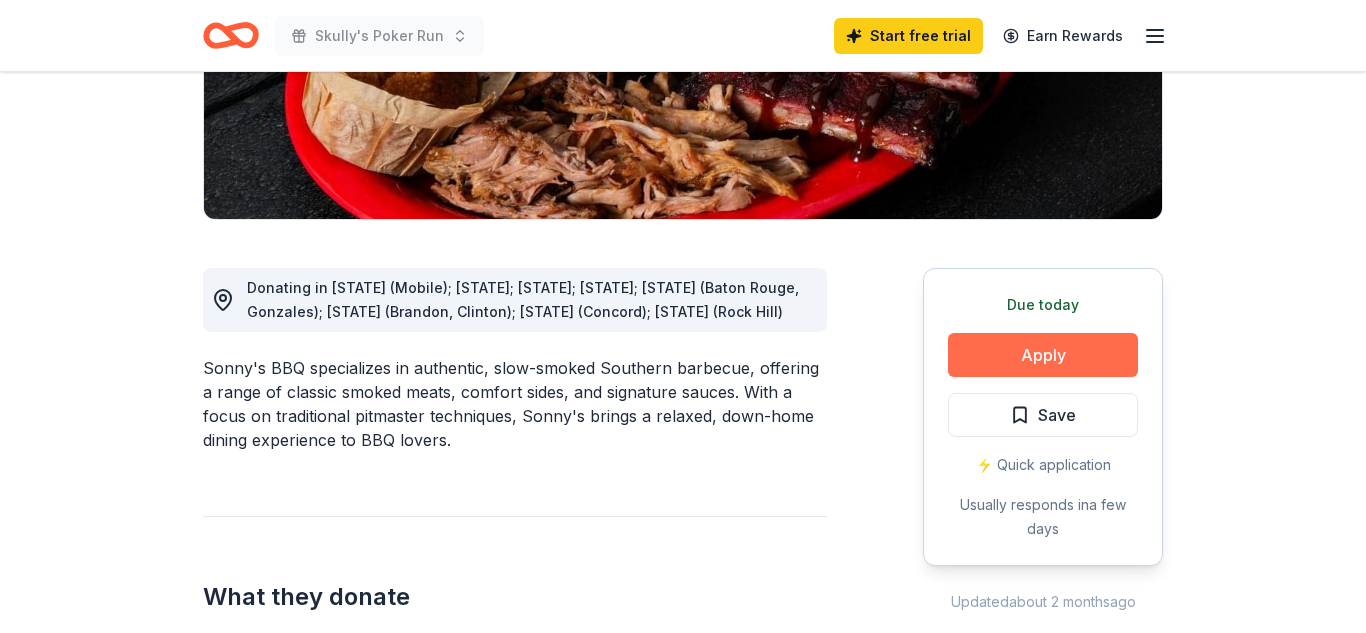 click on "Apply" at bounding box center [1043, 355] 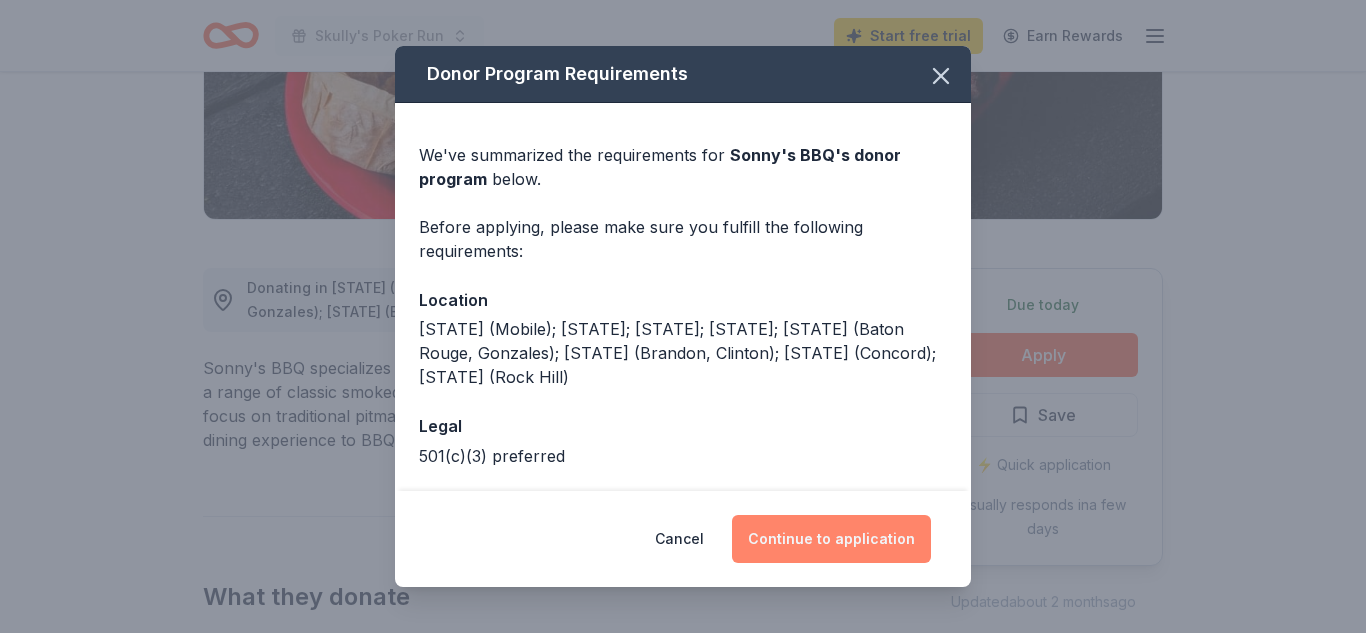 click on "Continue to application" at bounding box center [831, 539] 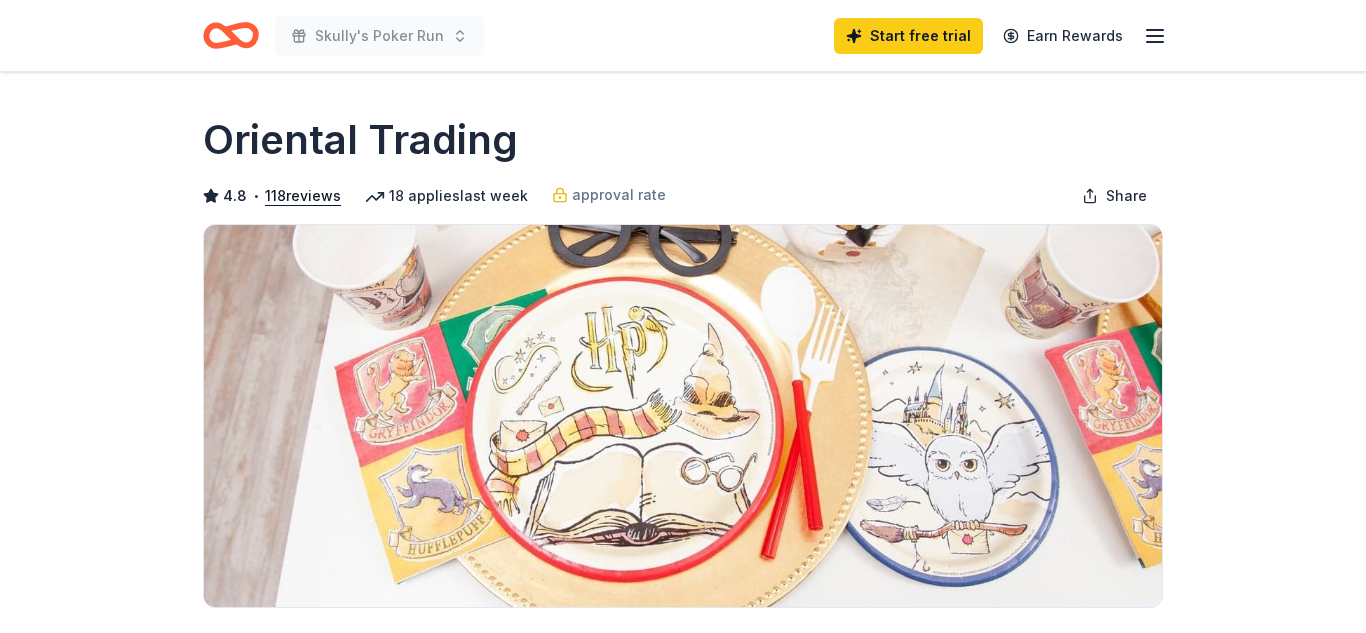 scroll, scrollTop: 278, scrollLeft: 0, axis: vertical 